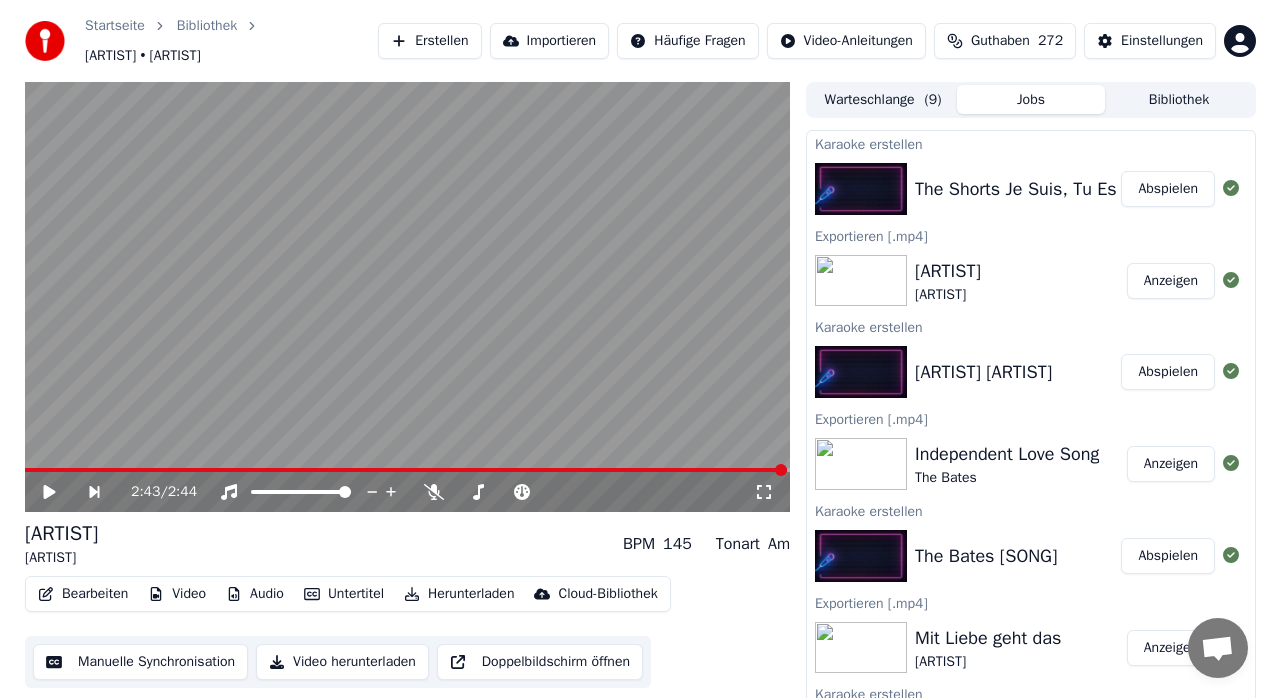 scroll, scrollTop: 0, scrollLeft: 0, axis: both 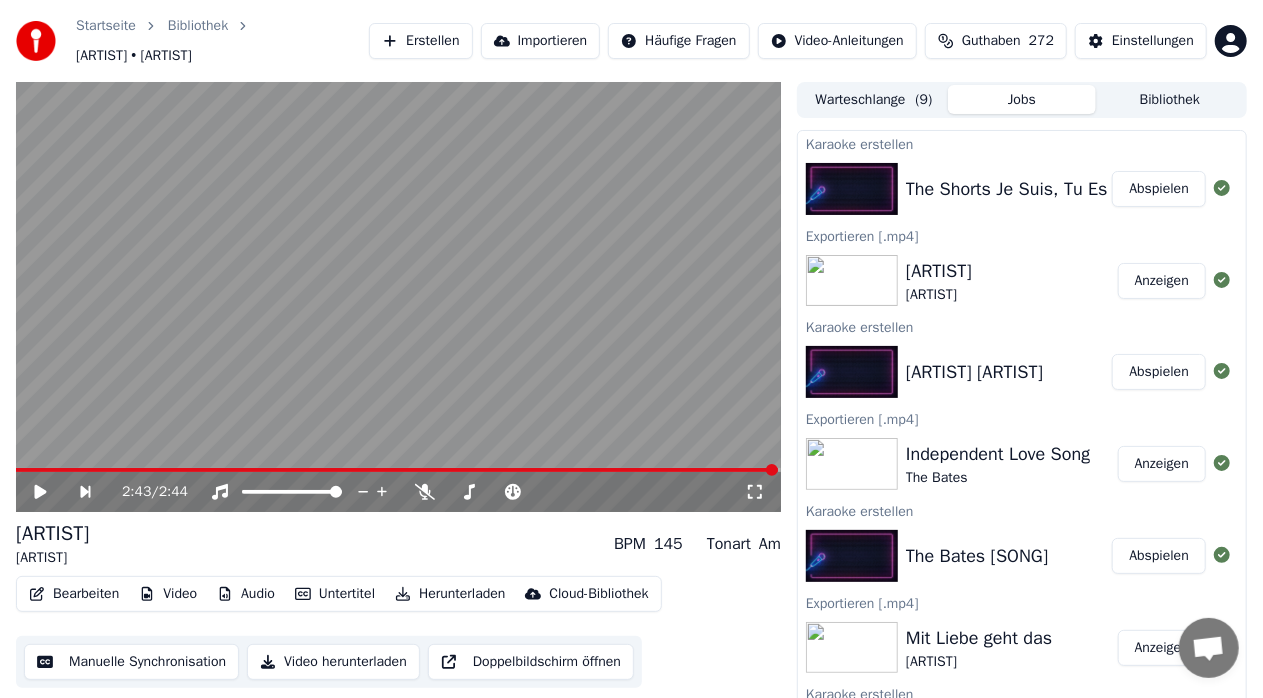 click on "Abspielen" at bounding box center (1159, 189) 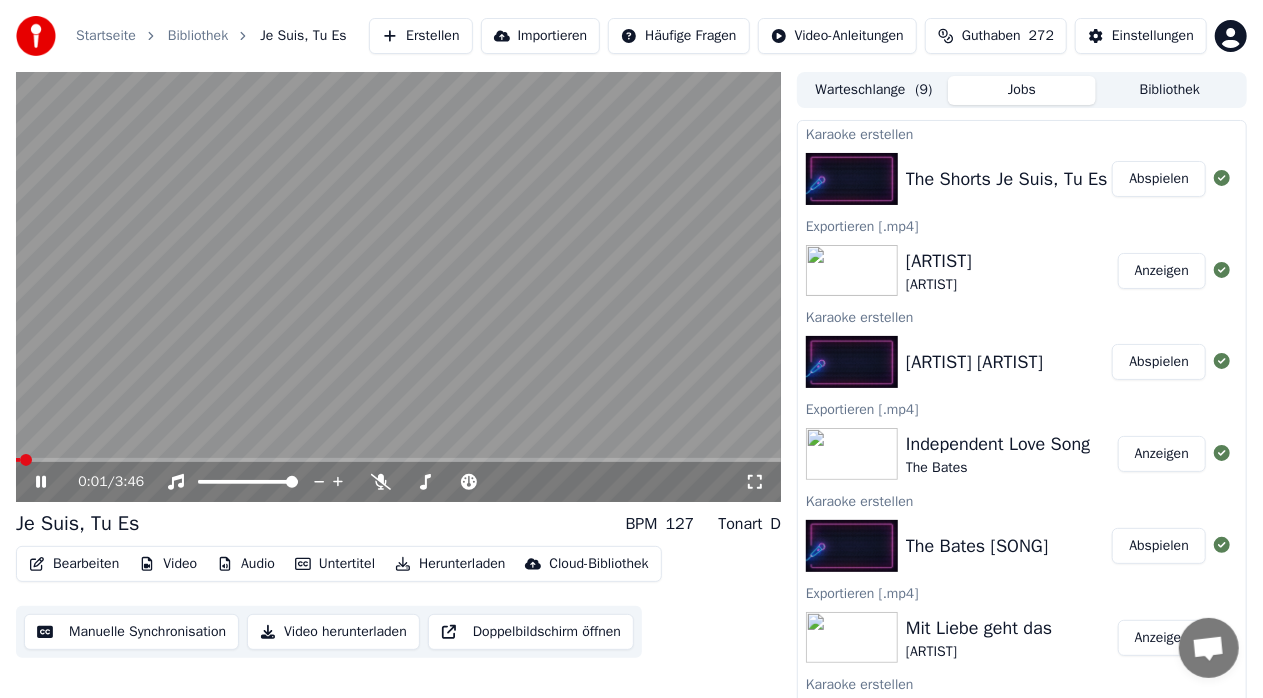 click 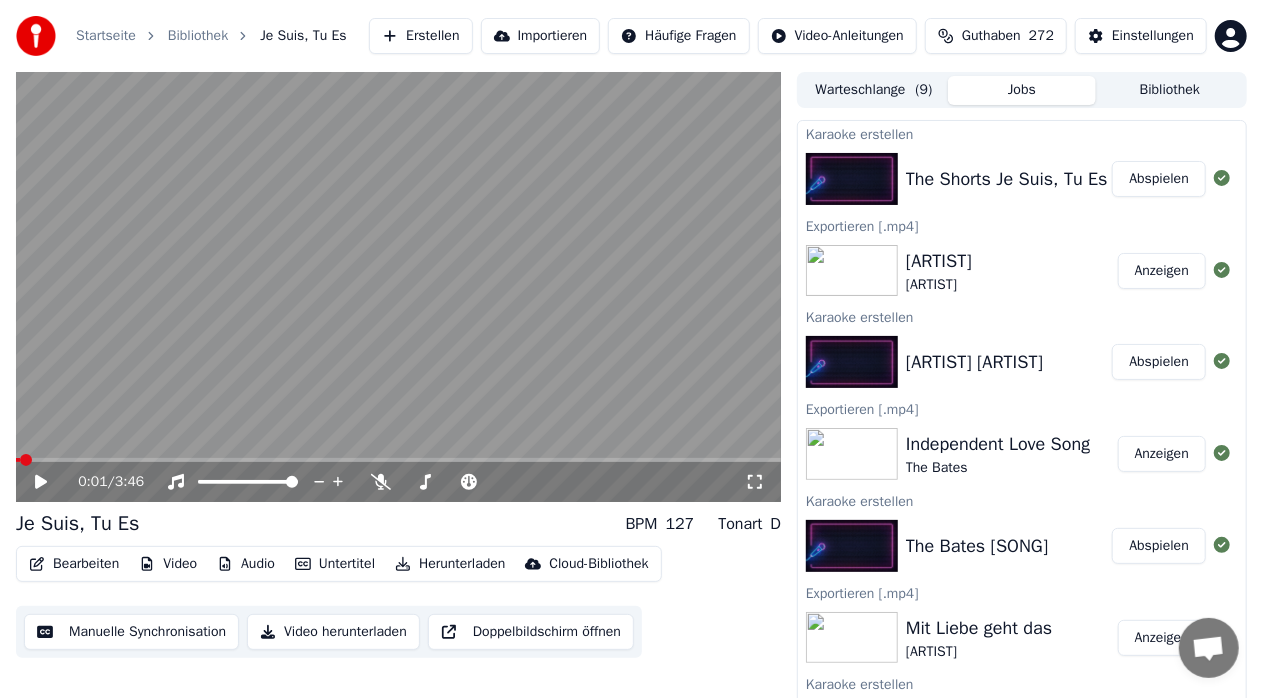 click 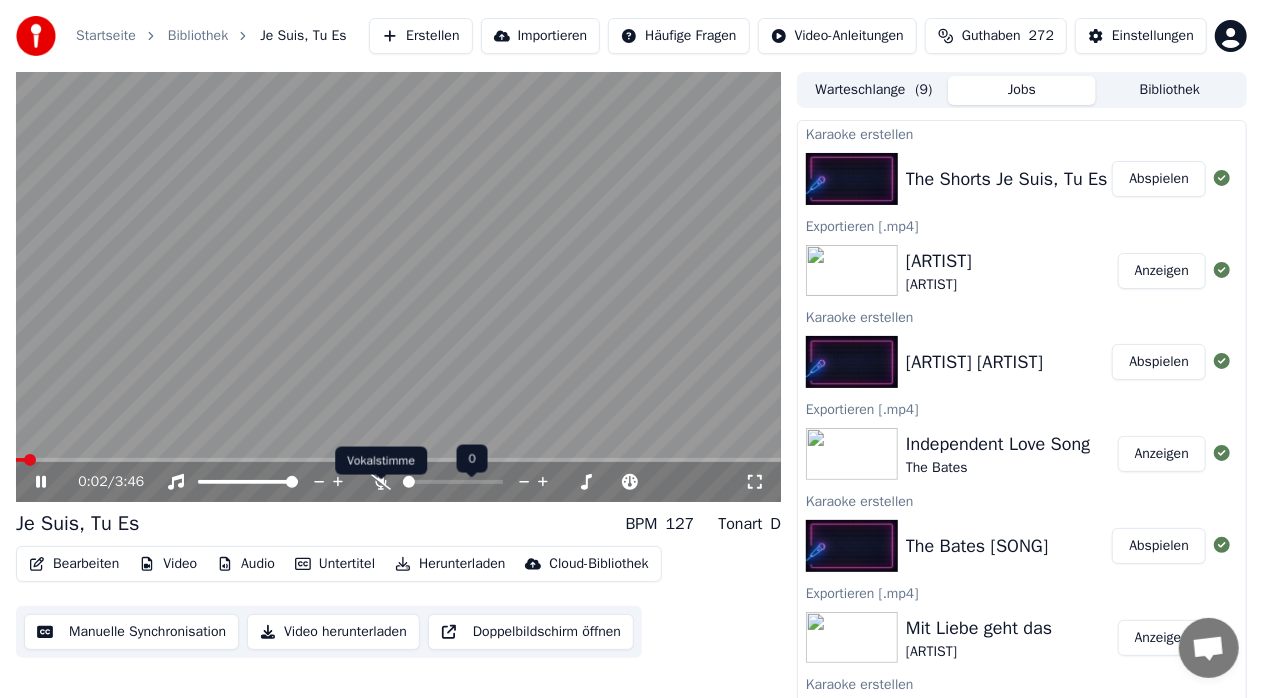click 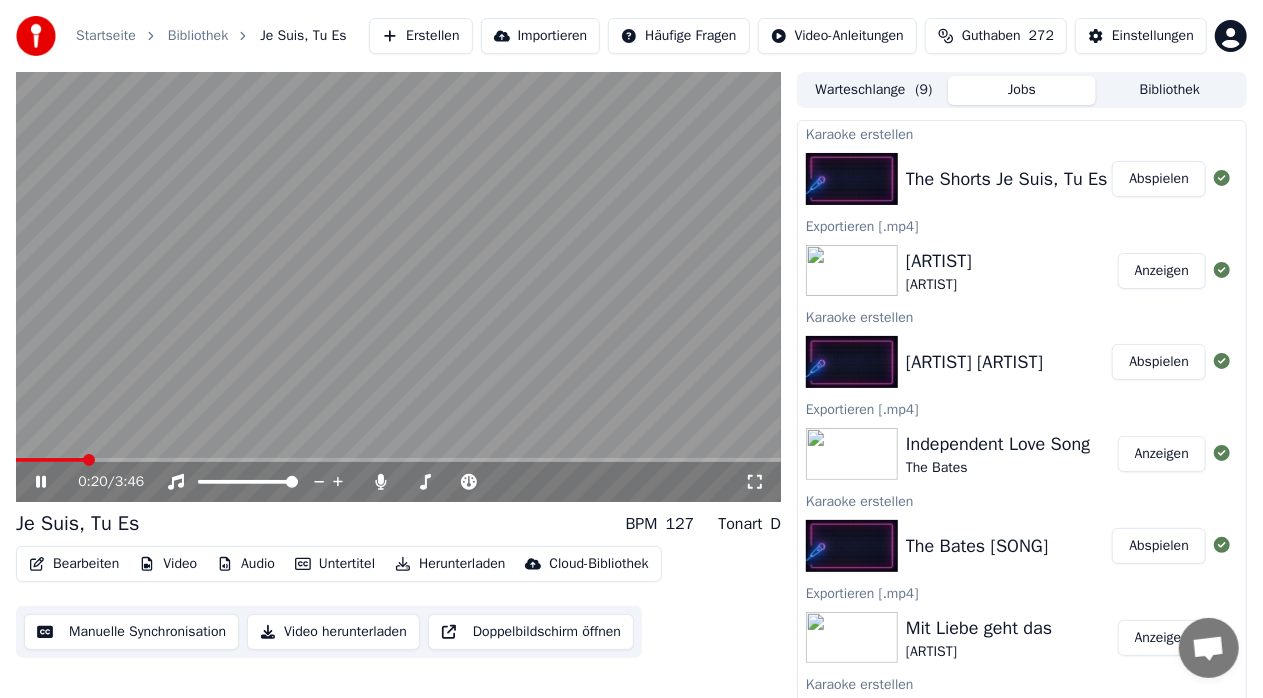 click at bounding box center [50, 460] 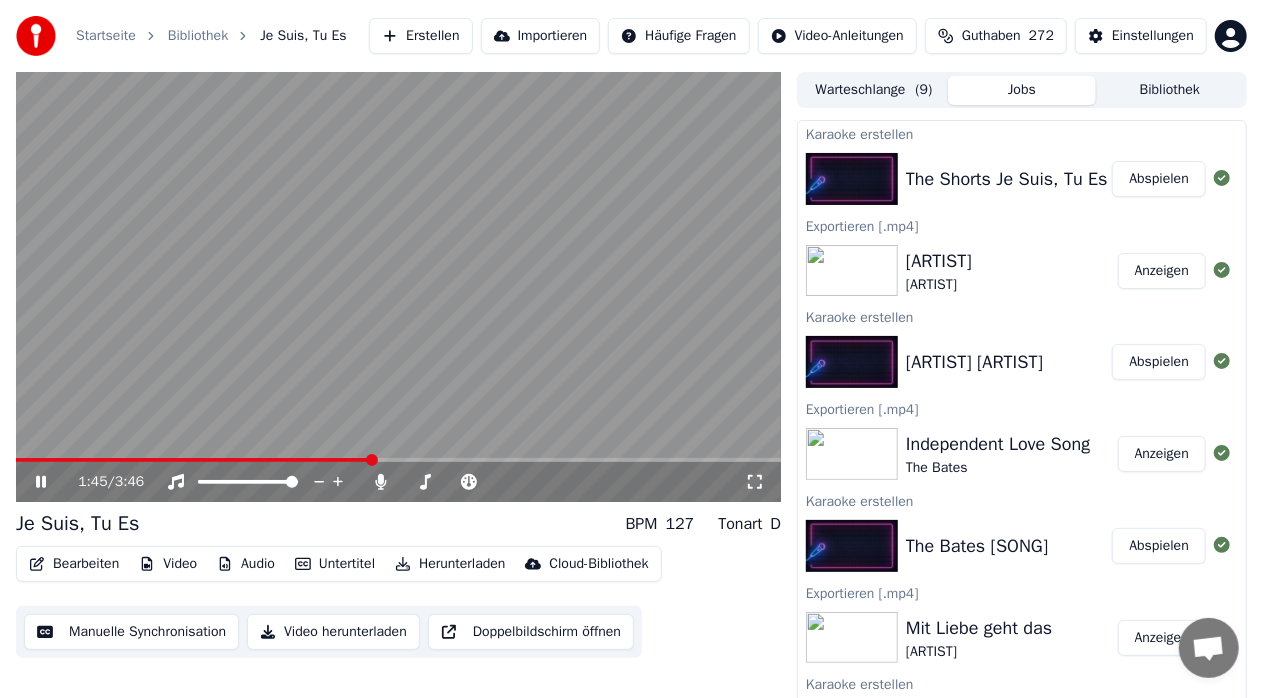 click at bounding box center [193, 460] 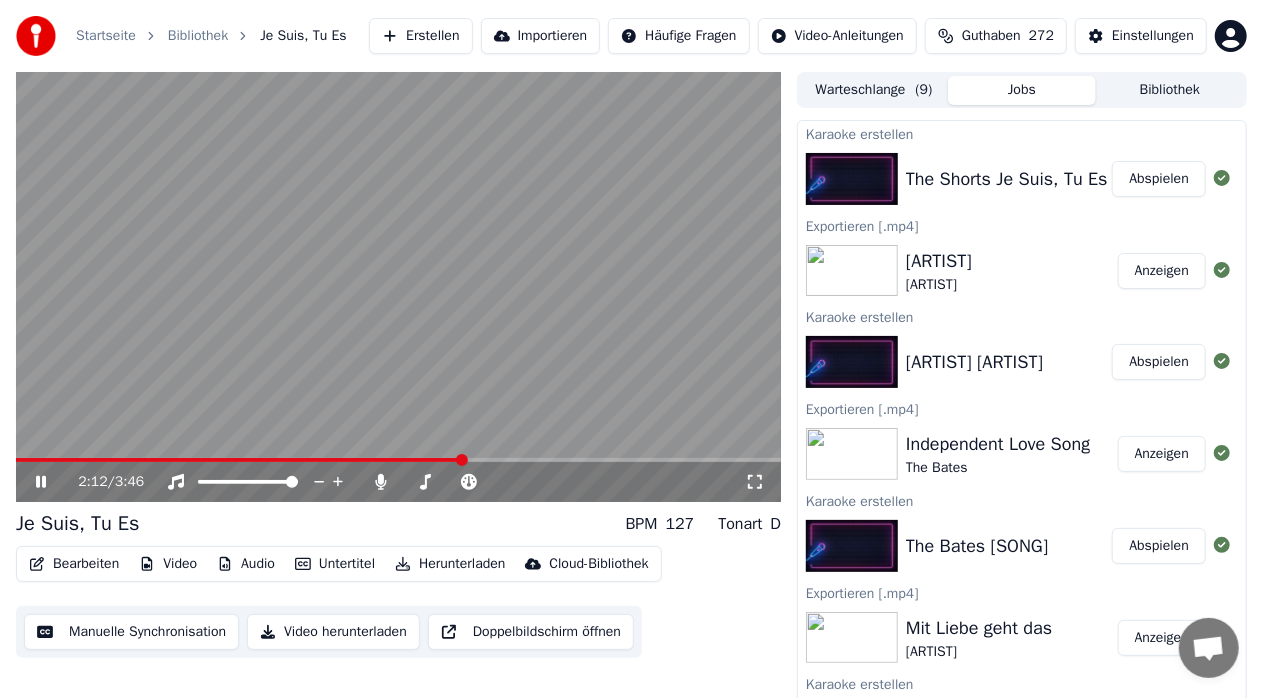 click at bounding box center [398, 460] 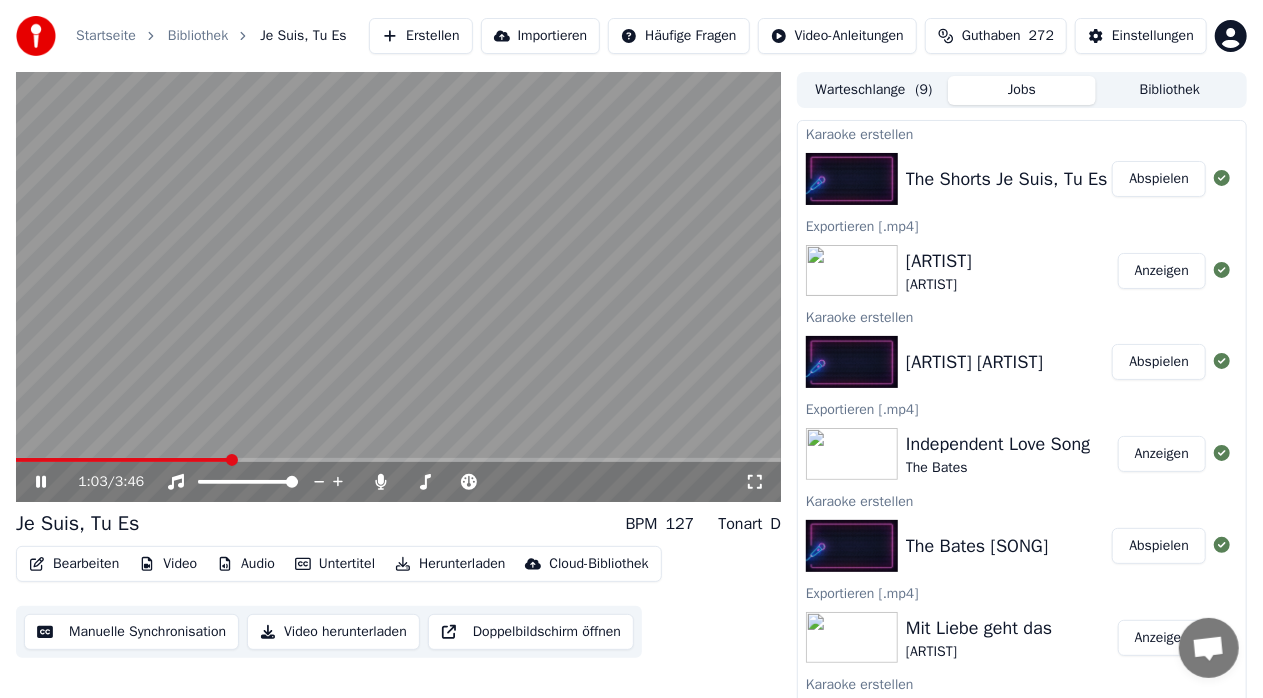 click at bounding box center [232, 460] 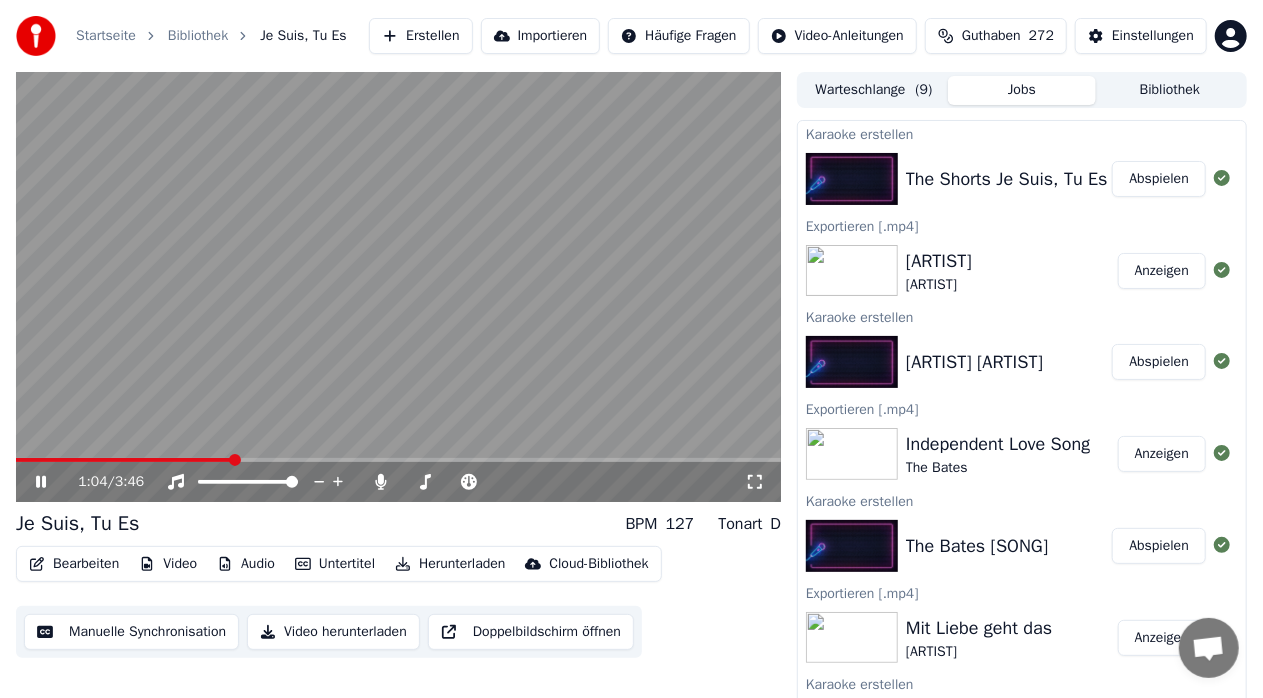 click at bounding box center [398, 460] 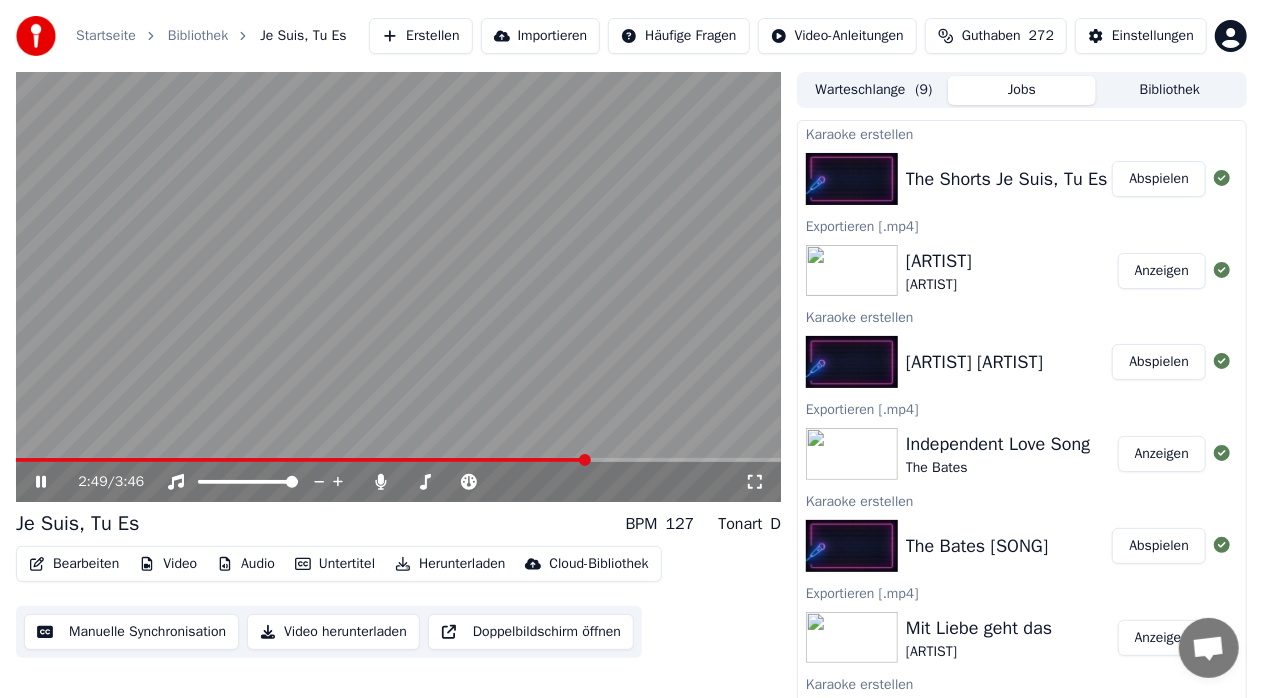 click at bounding box center [398, 460] 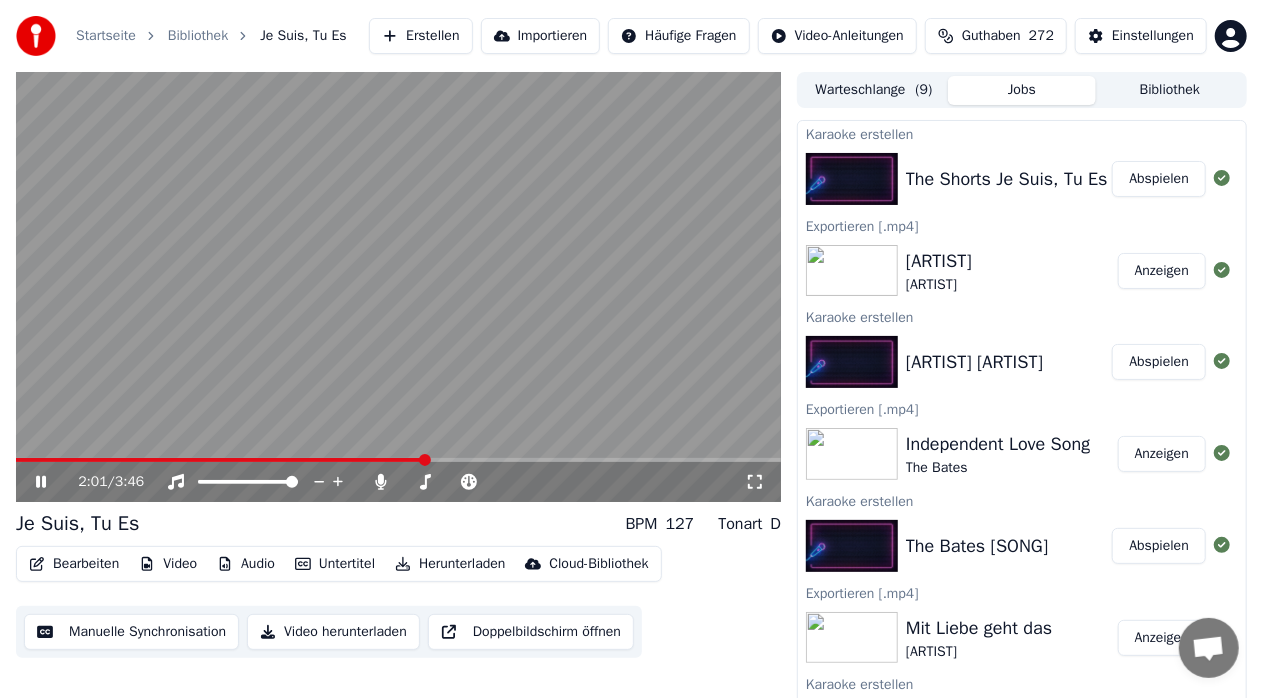 click at bounding box center [221, 460] 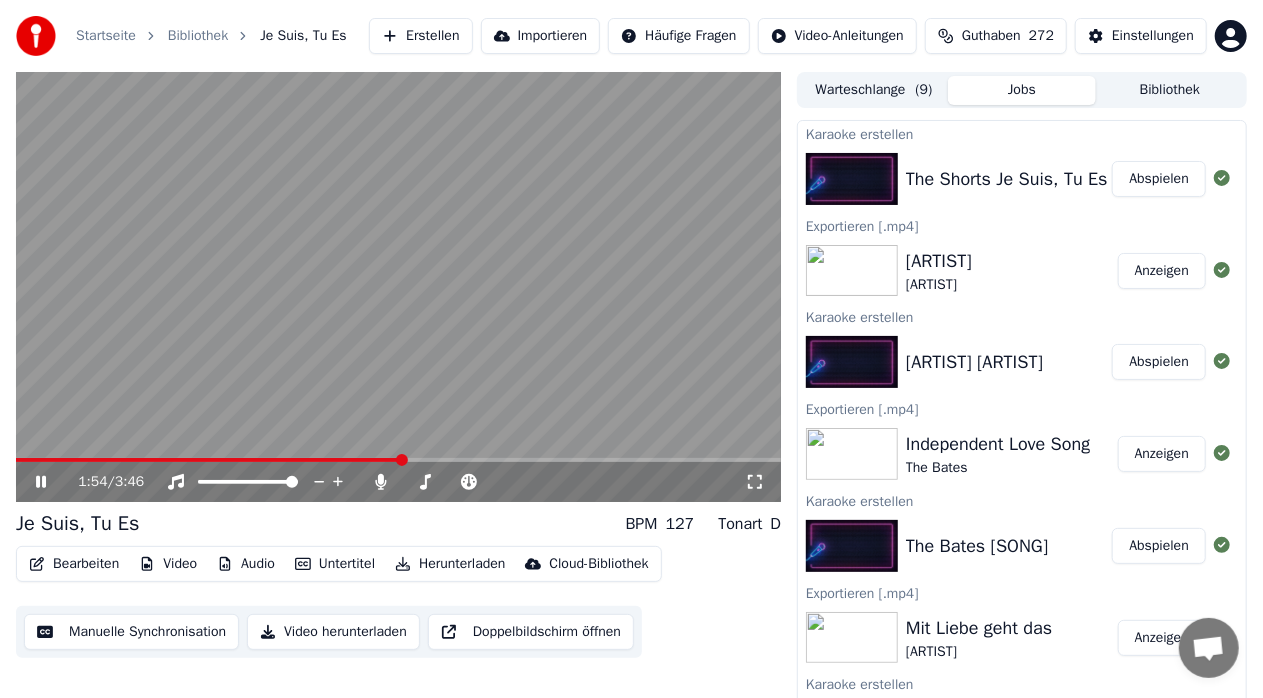 click at bounding box center (209, 460) 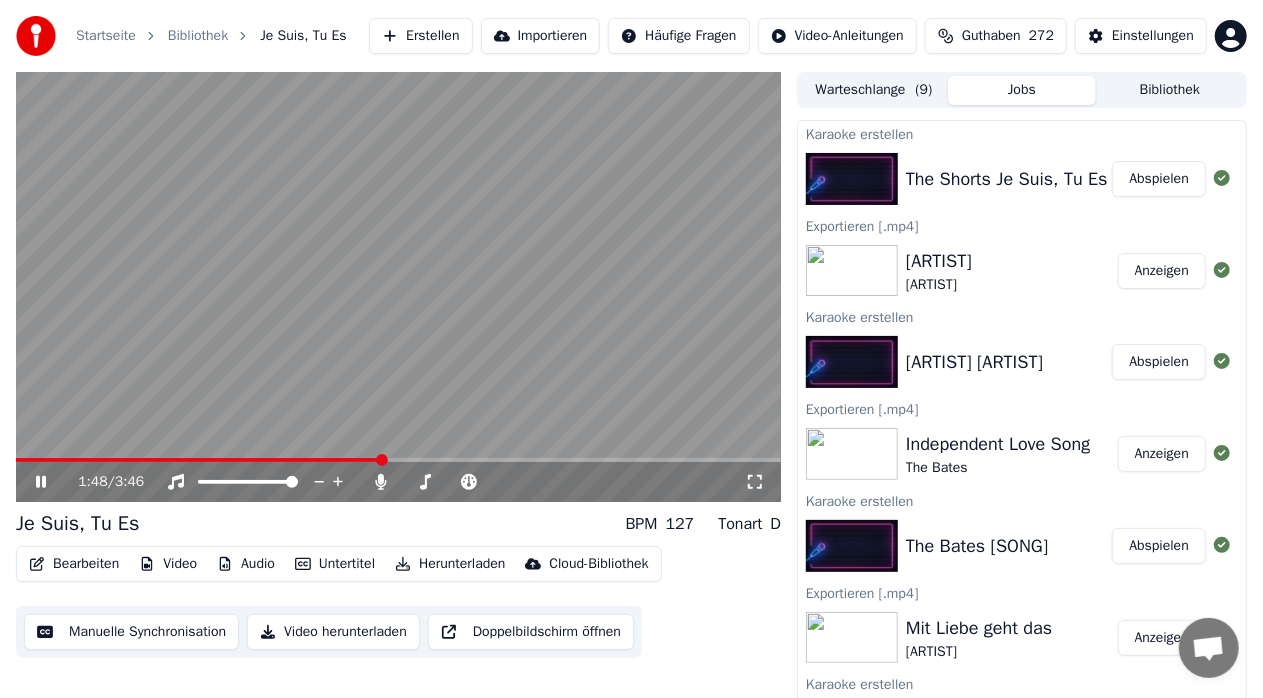 click at bounding box center [199, 460] 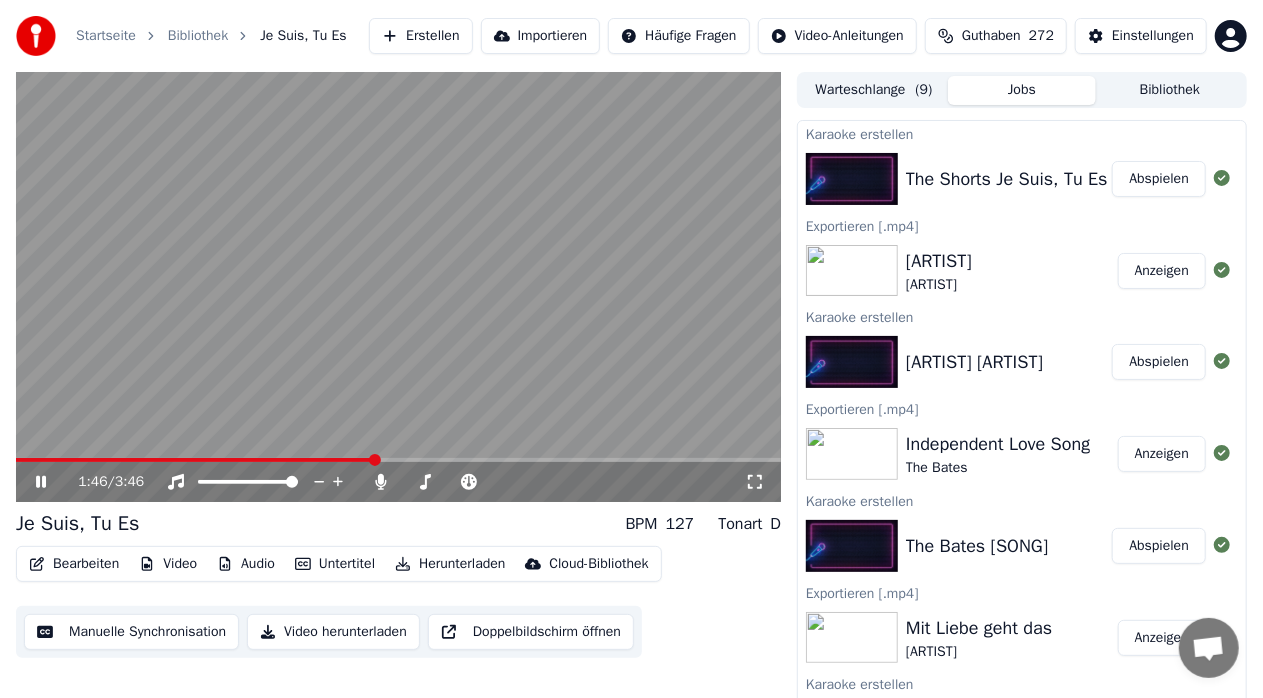 click at bounding box center [195, 460] 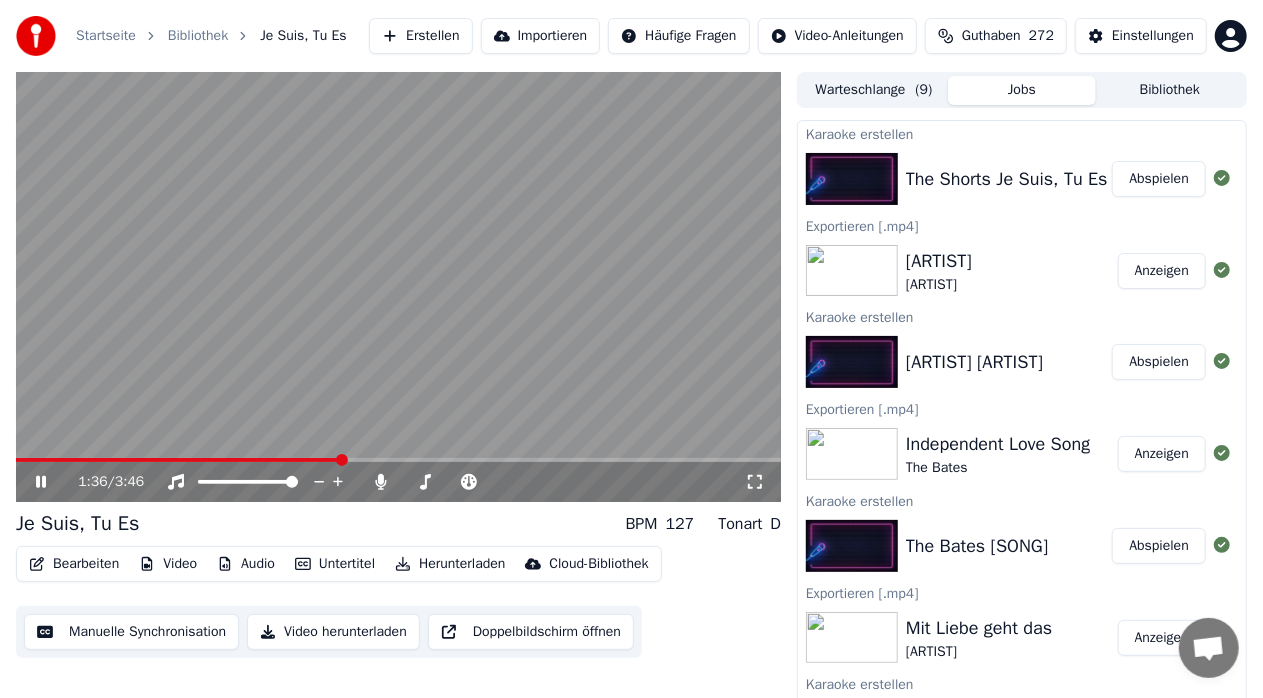 click at bounding box center [178, 460] 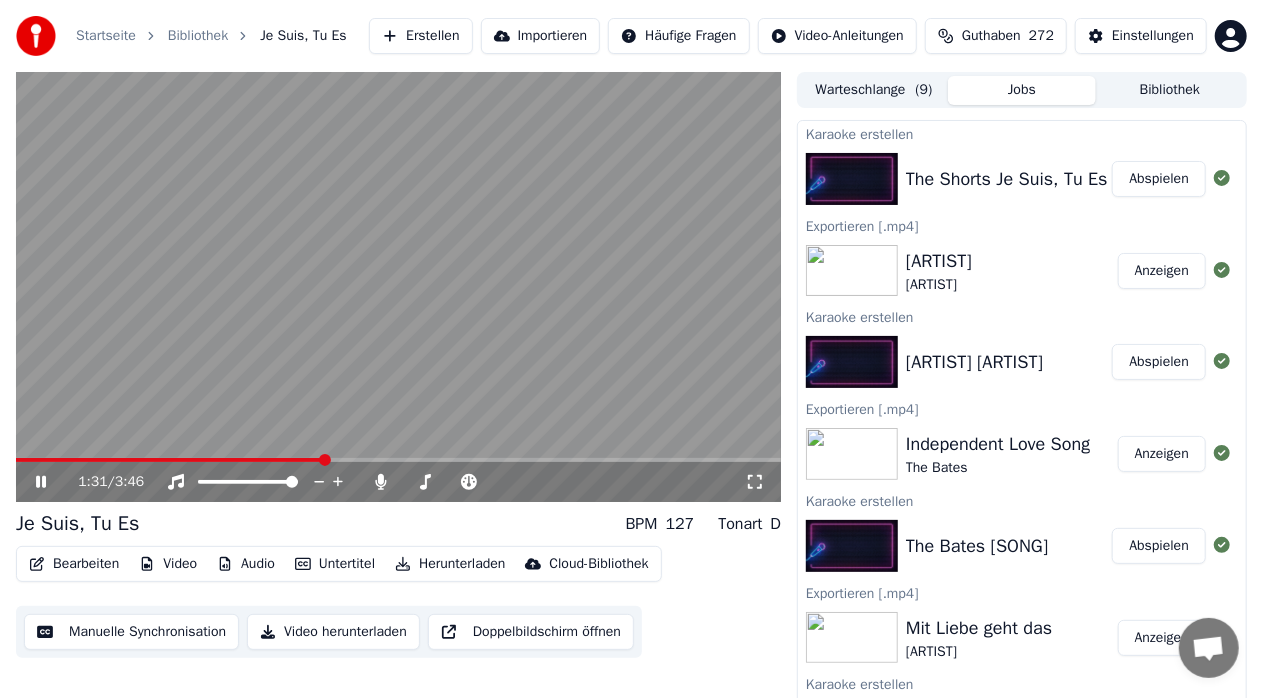 click at bounding box center (170, 460) 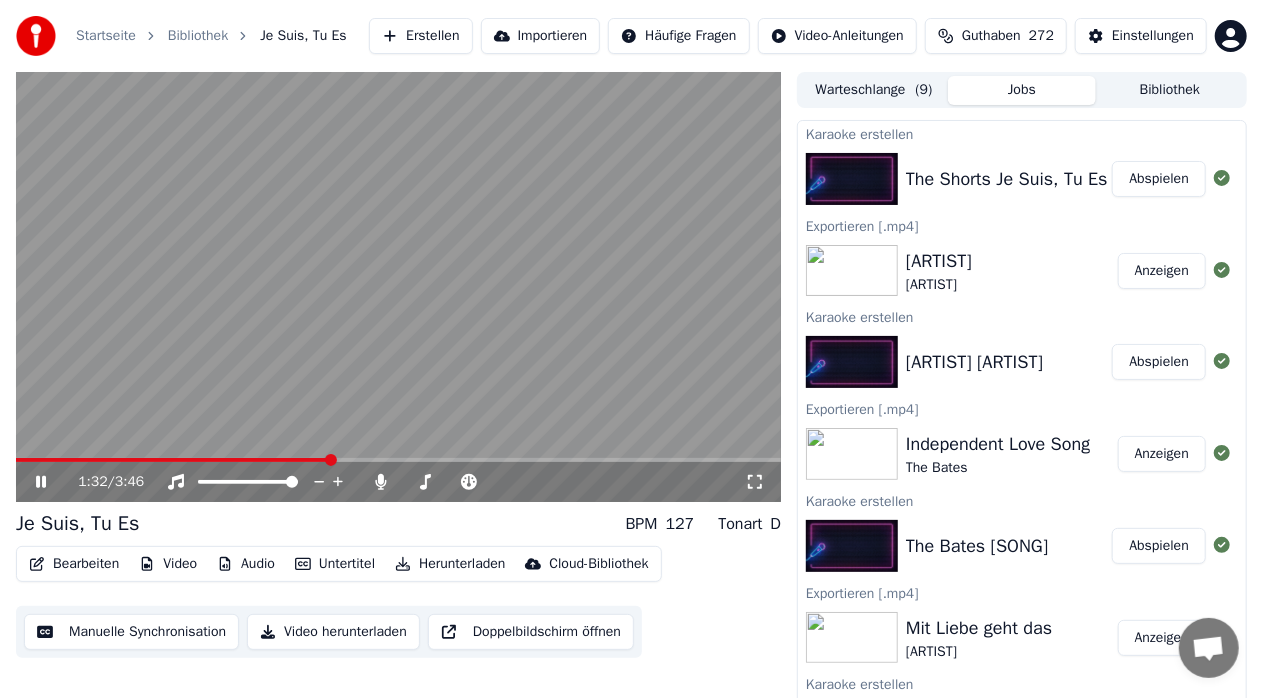 click at bounding box center [331, 460] 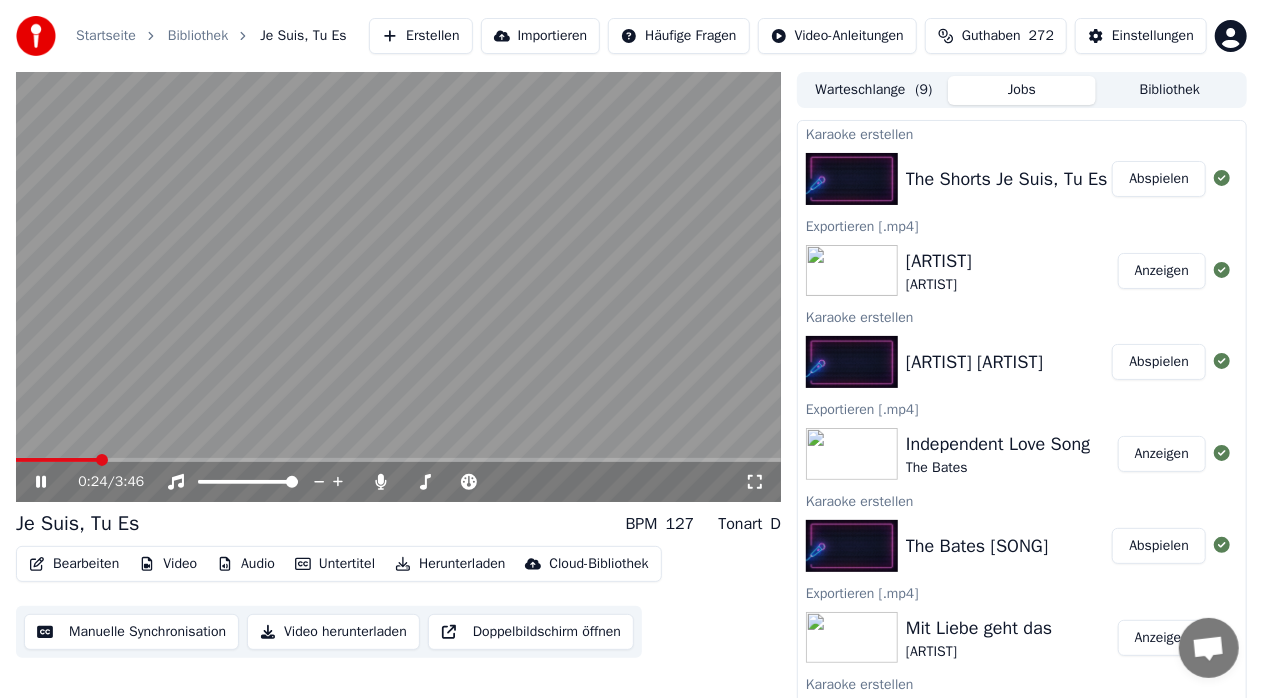 click at bounding box center (102, 460) 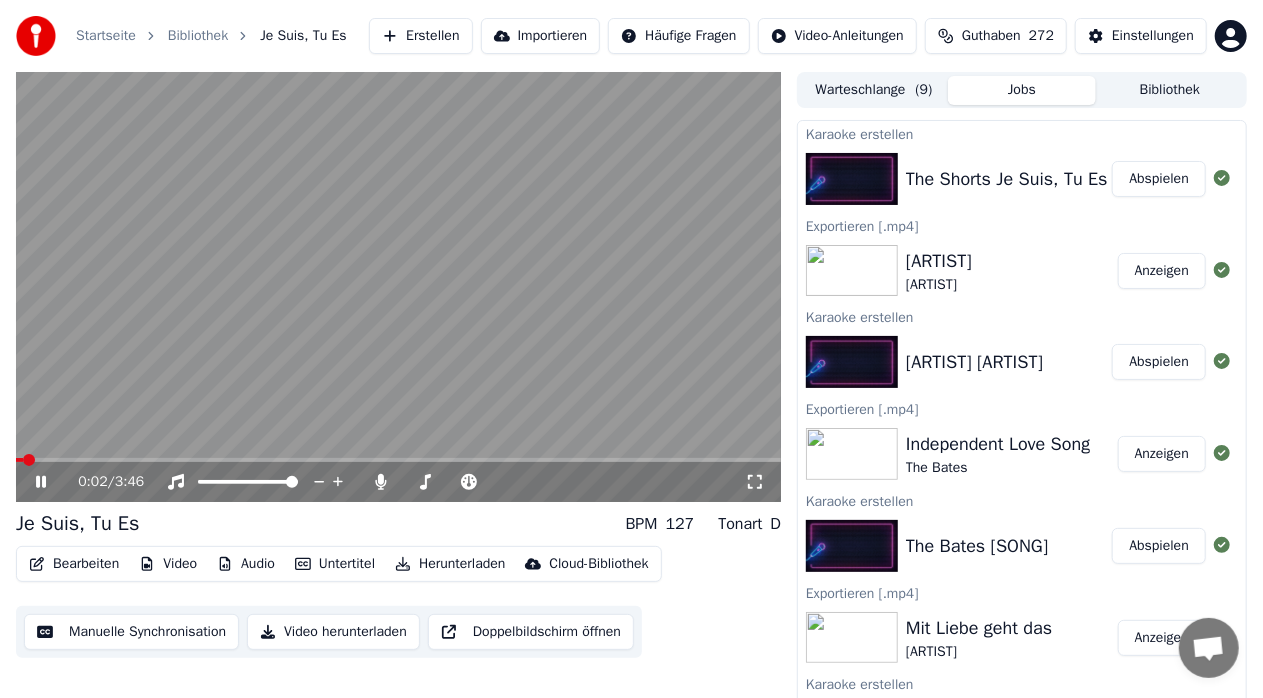 click at bounding box center (29, 460) 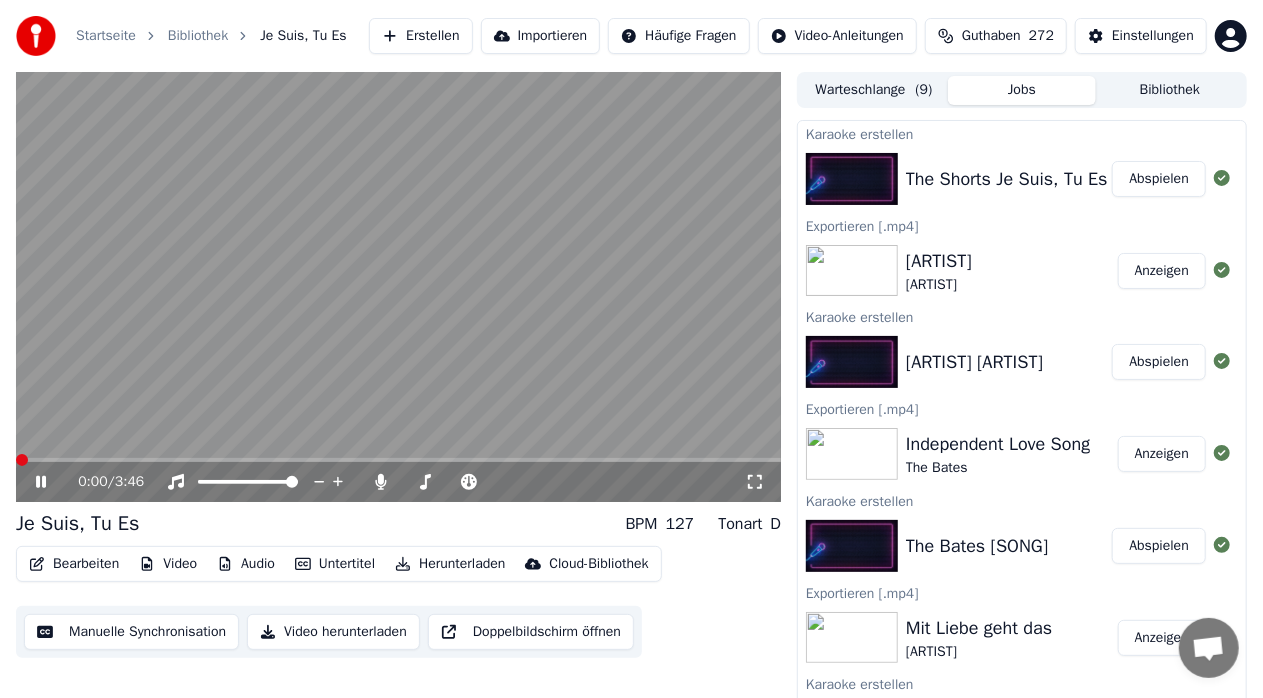 click at bounding box center [22, 460] 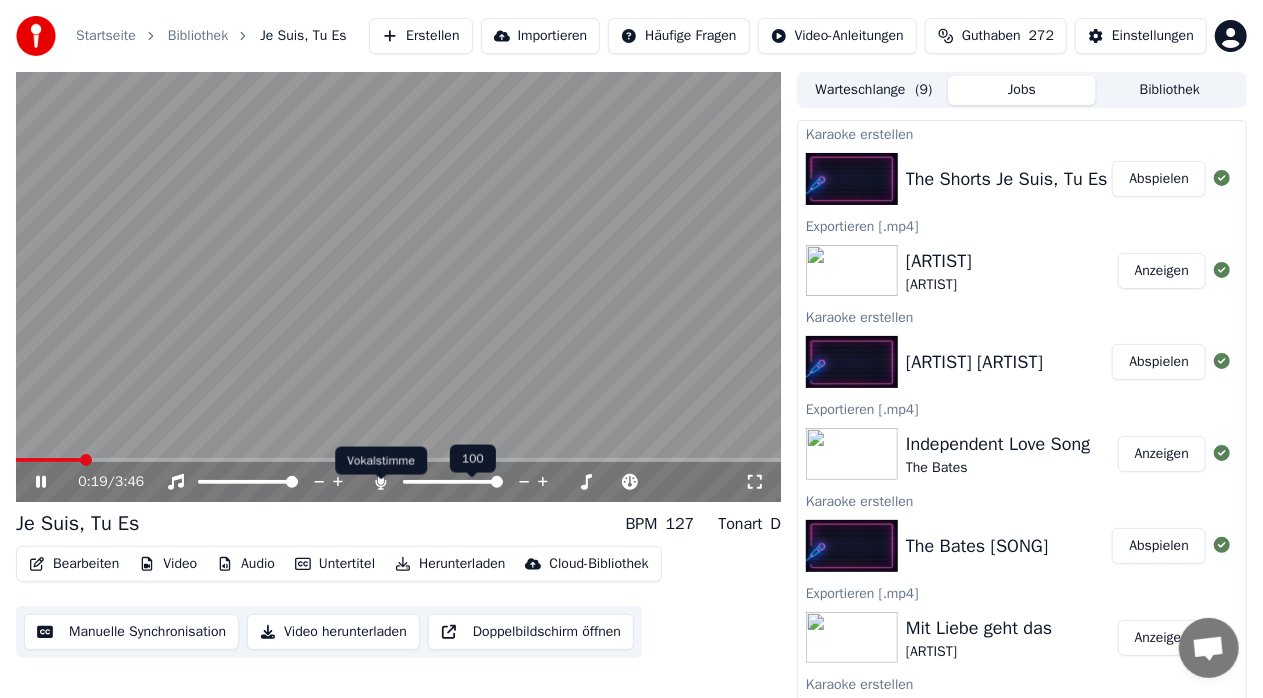 click 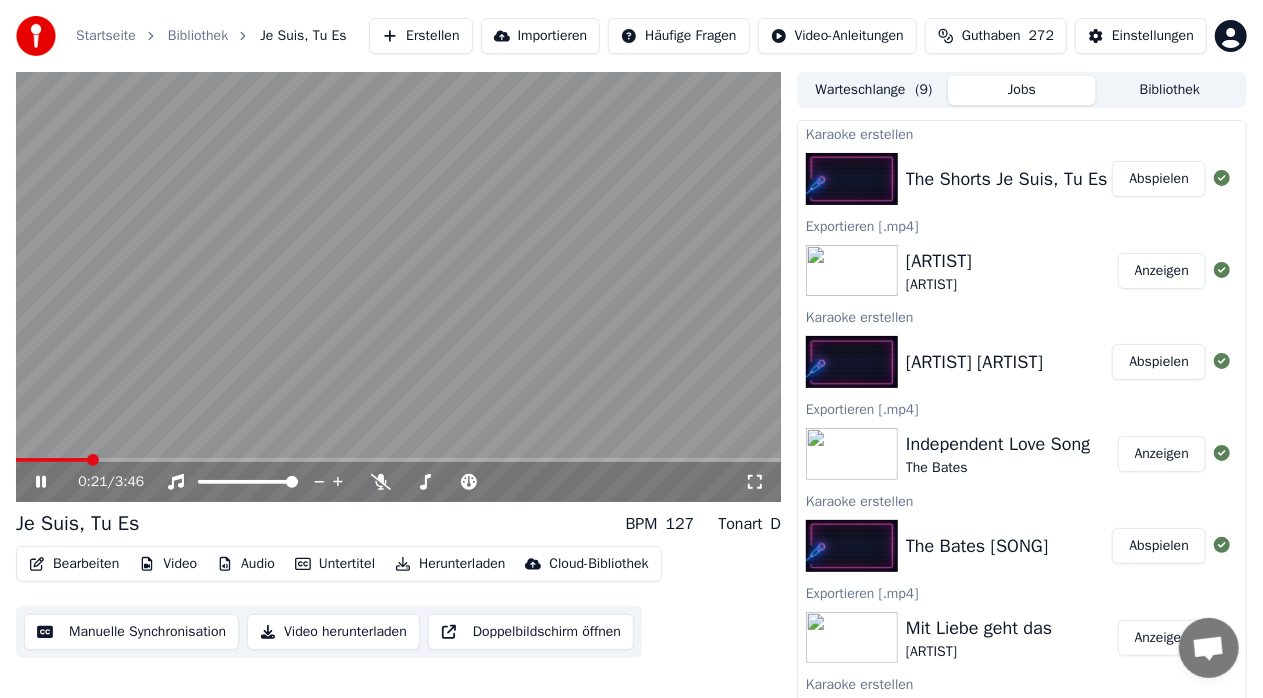 click 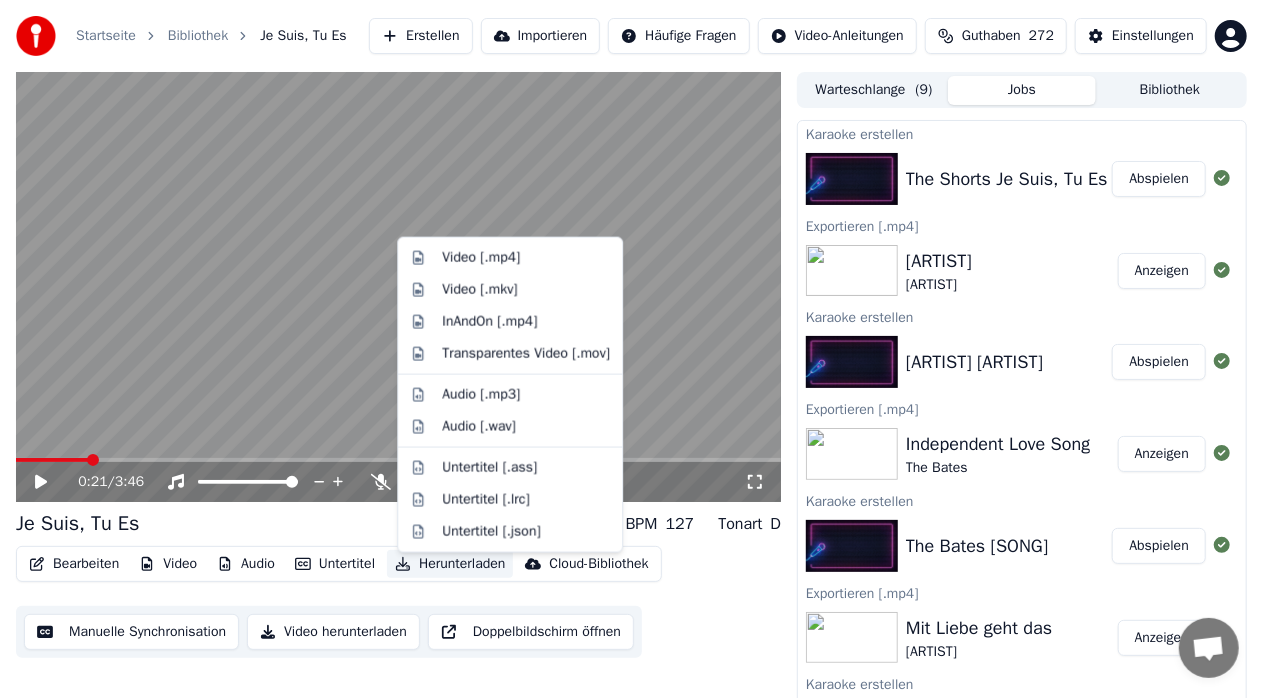 click on "Herunterladen" at bounding box center [450, 564] 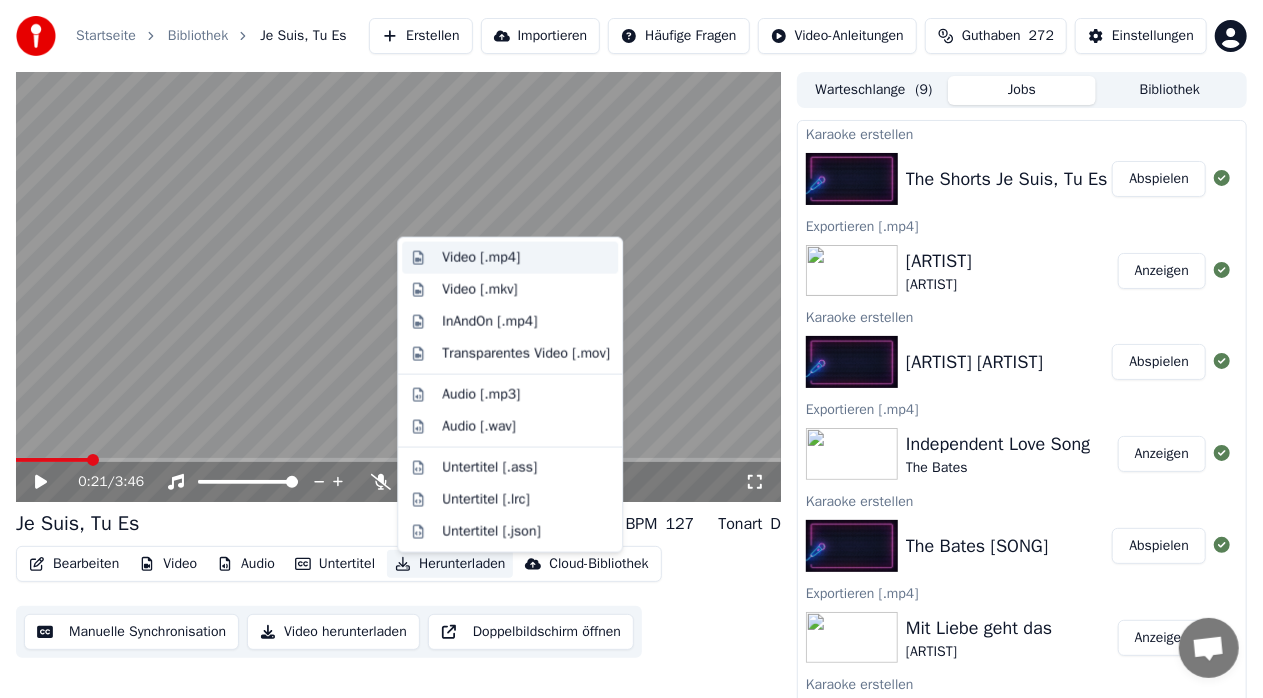 click on "Video [.mp4]" at bounding box center (481, 258) 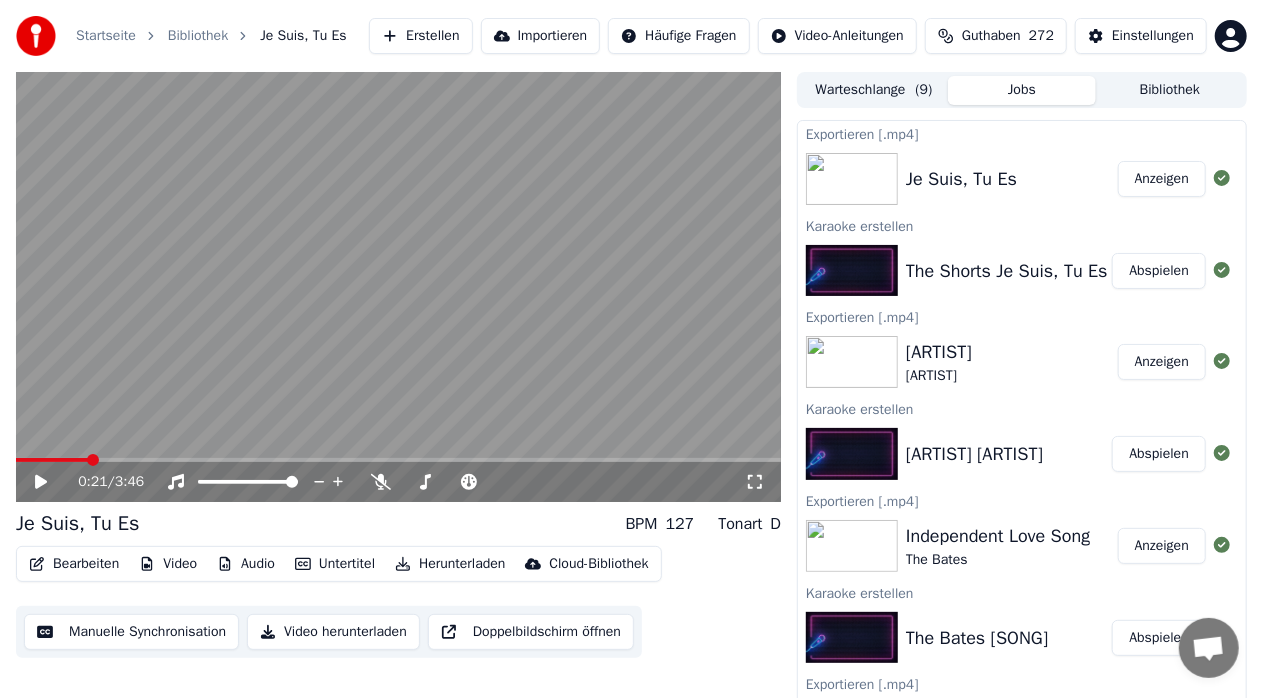 click on "Erstellen" at bounding box center (420, 36) 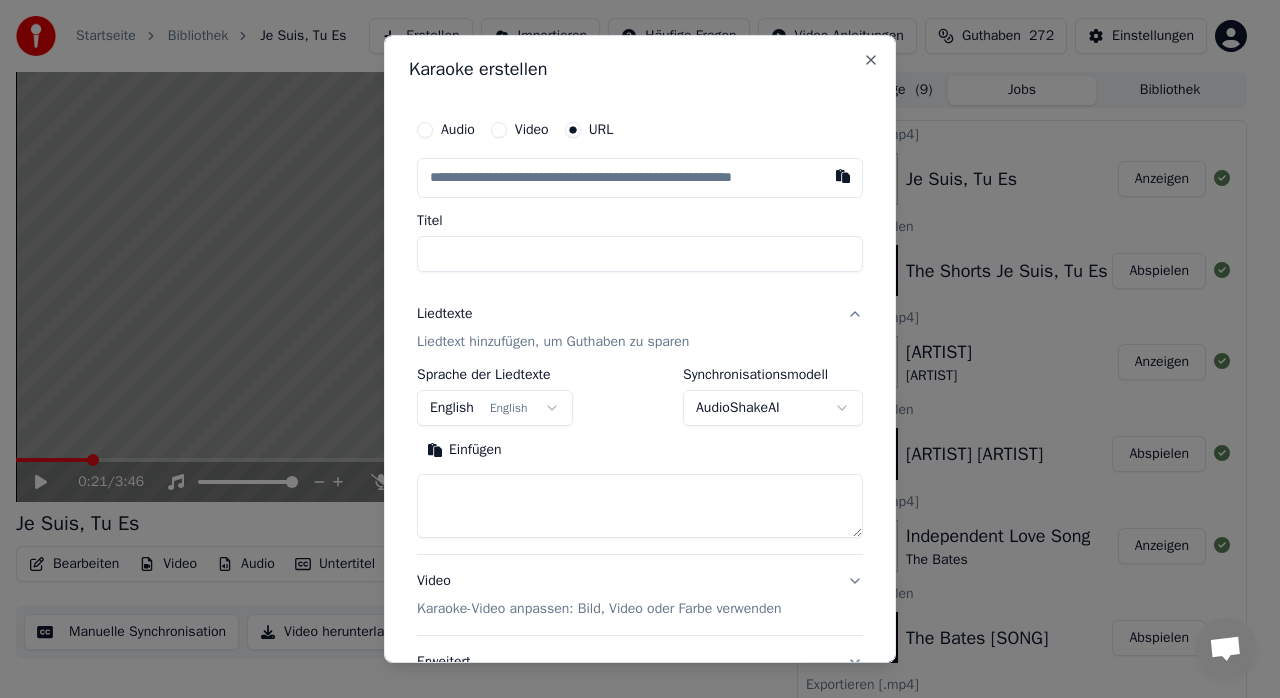 type on "**********" 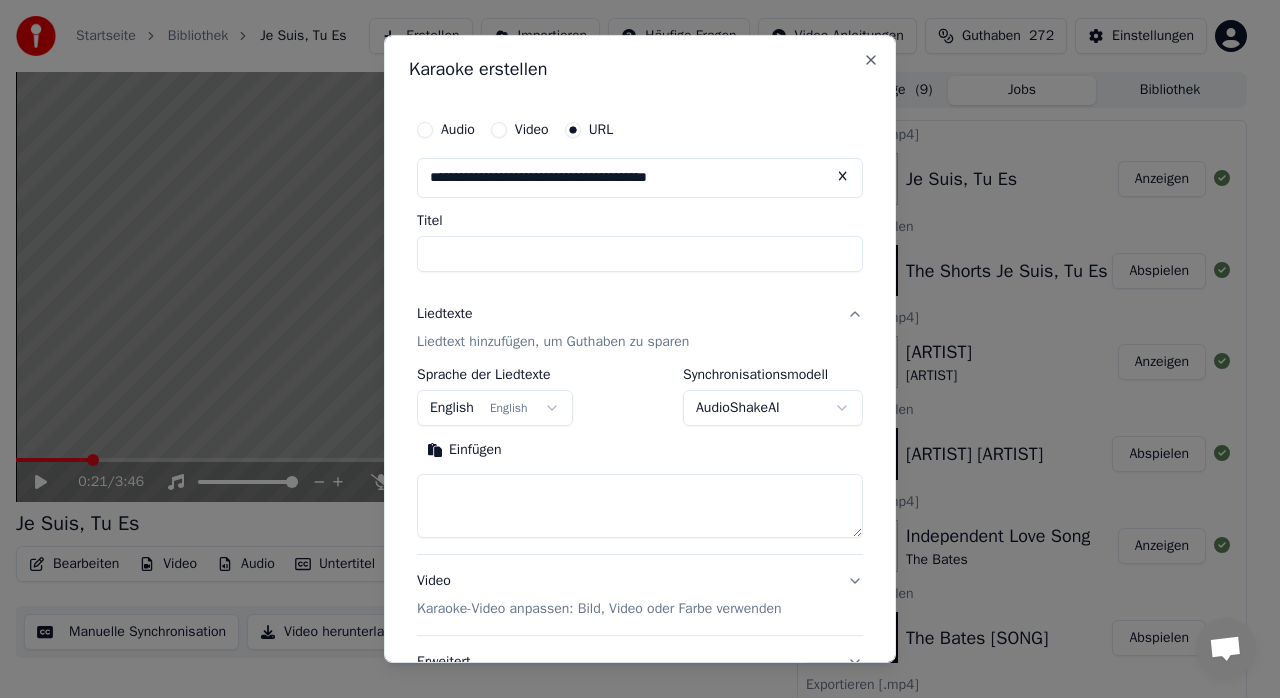 type on "**********" 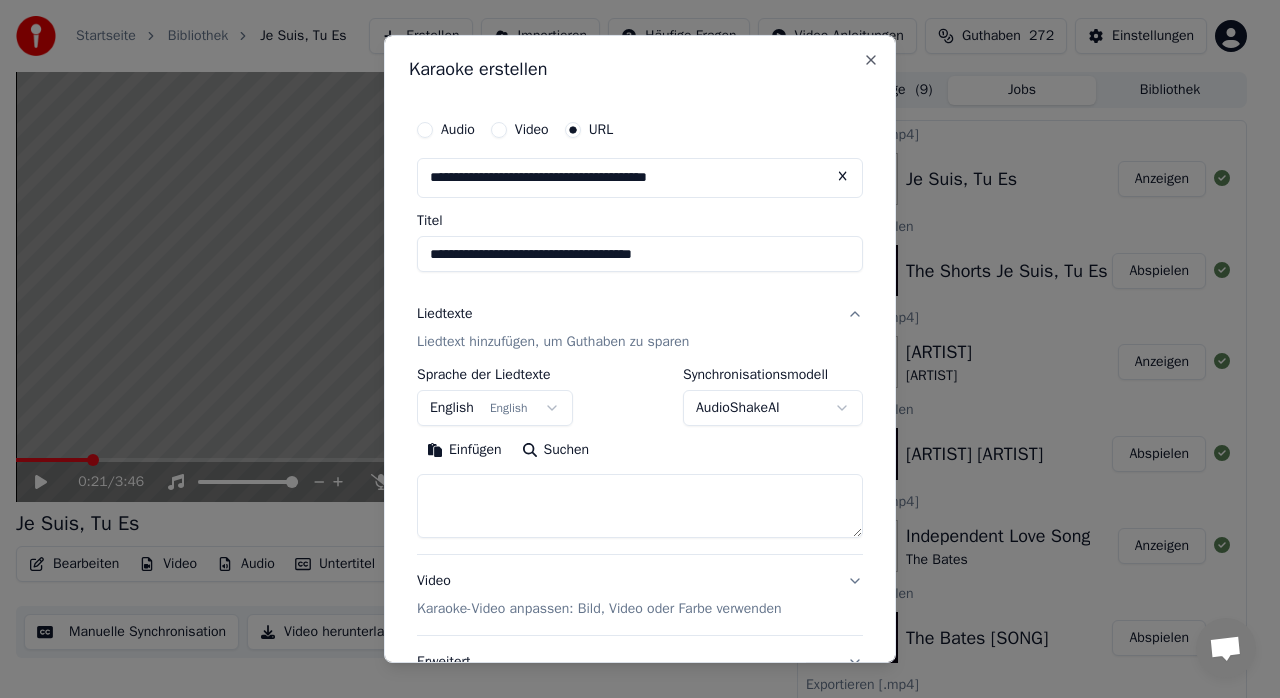 type on "**********" 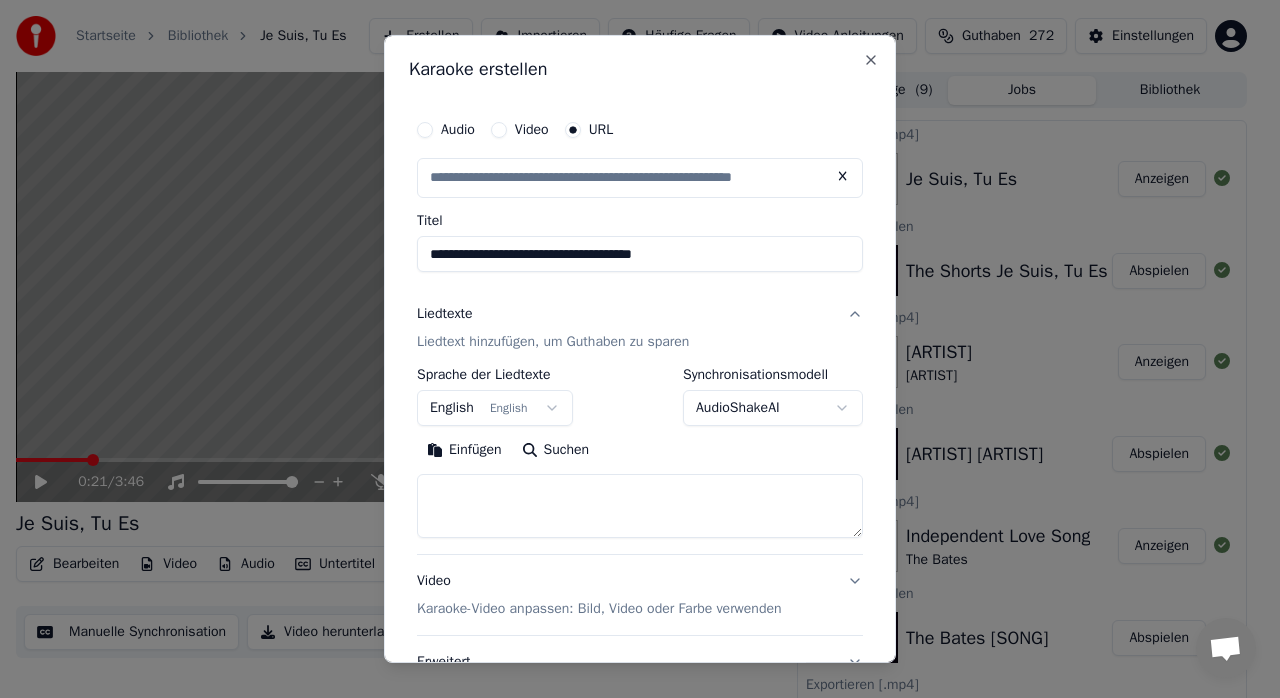 click on "**********" at bounding box center [640, 254] 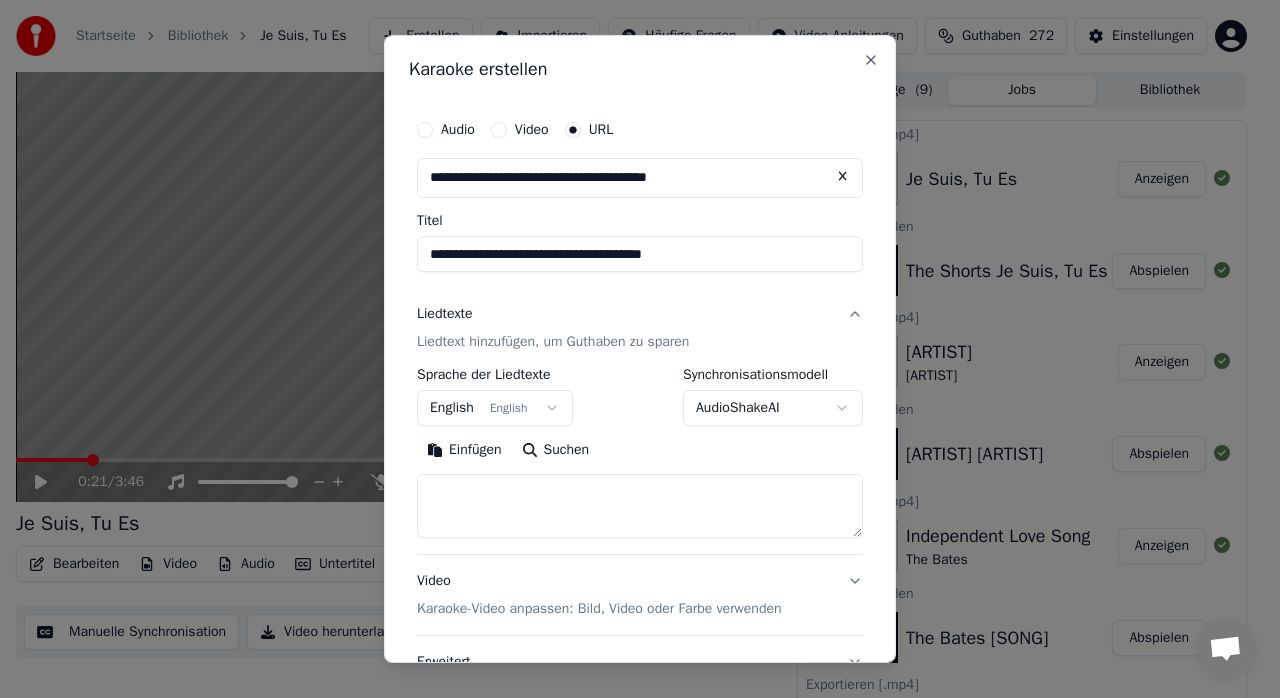 click on "**********" at bounding box center [640, 254] 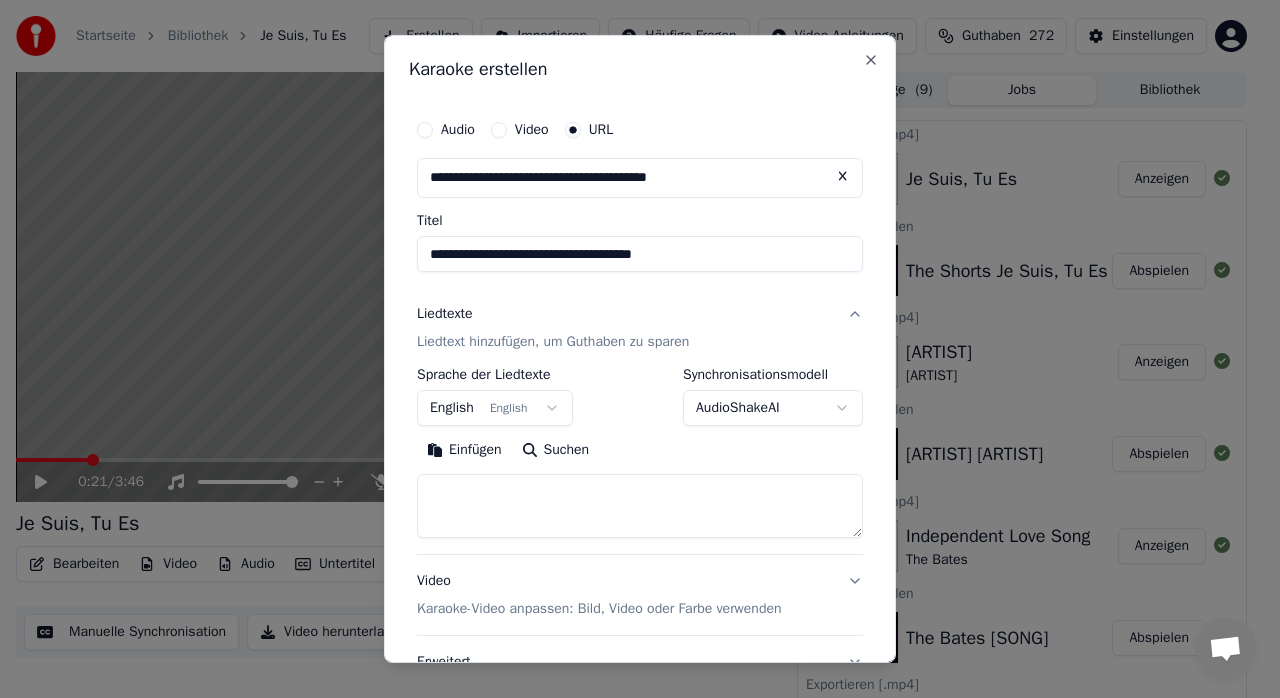 type on "**********" 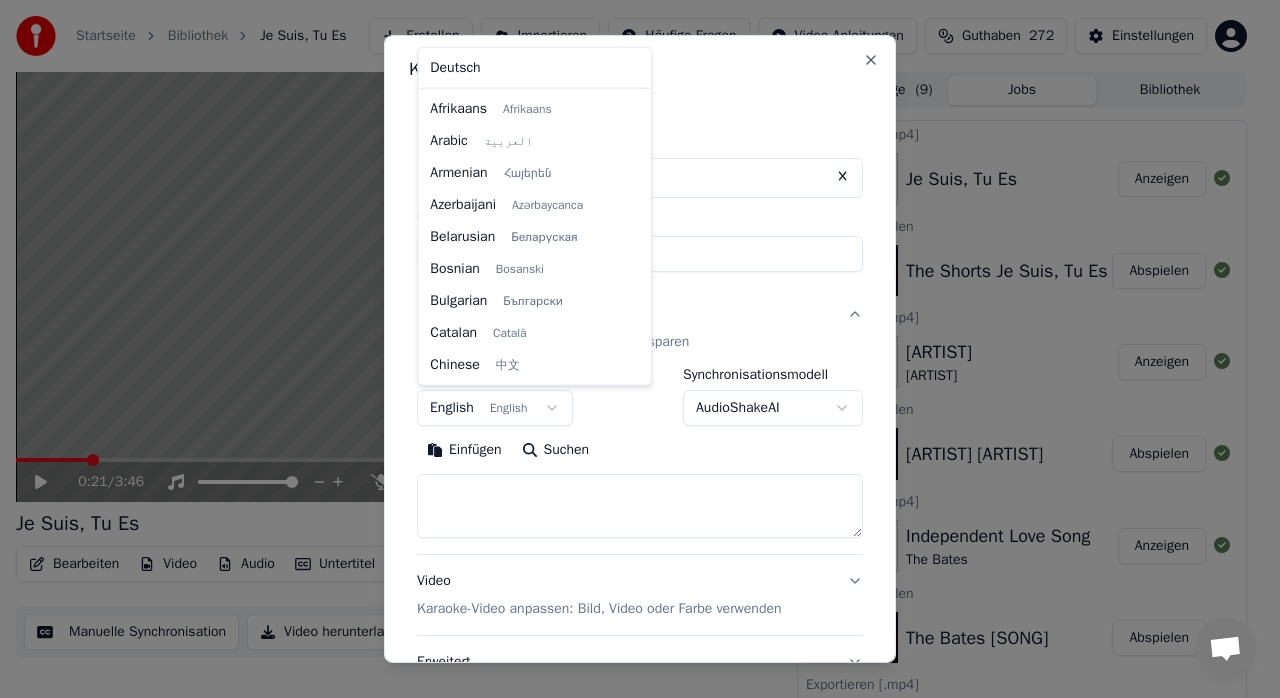 click on "Startseite Bibliothek Je Suis, Tu Es Erstellen Importieren Häufige Fragen Video-Anleitungen Guthaben 272 Einstellungen 0:21  /  3:46 Je Suis, Tu Es BPM 127 Tonart D Bearbeiten Video Audio Untertitel Herunterladen Cloud-Bibliothek Manuelle Synchronisation Video herunterladen Doppelbildschirm öffnen Warteschlange ( 9 ) Jobs Bibliothek Exportieren [.mp4] Je Suis, Tu Es Anzeigen Karaoke erstellen The Shorts Je Suis, Tu Es Abspielen Exportieren [.mp4] SOFFIE Jana Anzeigen Karaoke erstellen SOFFIE Jana Abspielen Exportieren [.mp4] Independent Love Song The Bates Anzeigen Karaoke erstellen The Bates Independent Love Song Abspielen Exportieren [.mp4] Mit Liebe geht das Maite Kelly Anzeigen Karaoke erstellen Maite Kelly Mit Liebe geht das Abspielen Exportieren [.mp4] In The Shadows Beyond The Black Anzeigen Karaoke erstellen Beyond The Black In The Shadows Abspielen Exportieren [.mp4] In einem kühlen Grunde Comedian Harmonists Anzeigen Karaoke erstellen Comedian Harmonists In einem kühlen Grunde Abspielen Free URL" at bounding box center [631, 349] 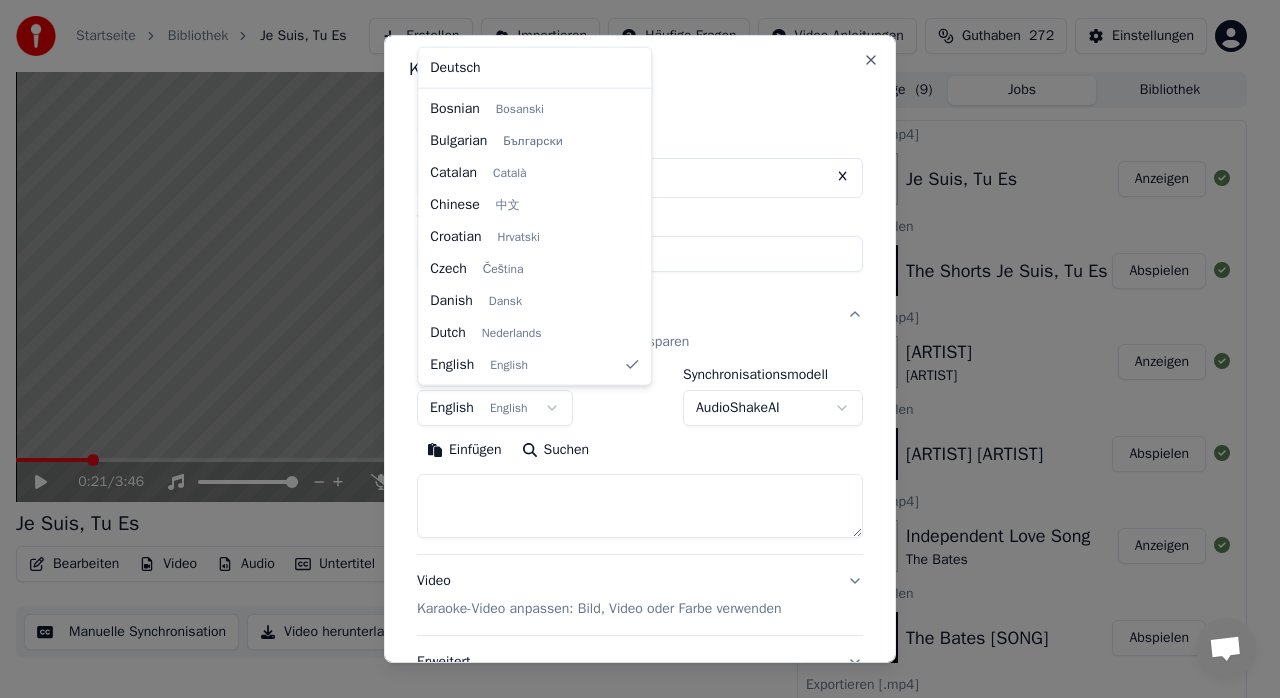 select on "**" 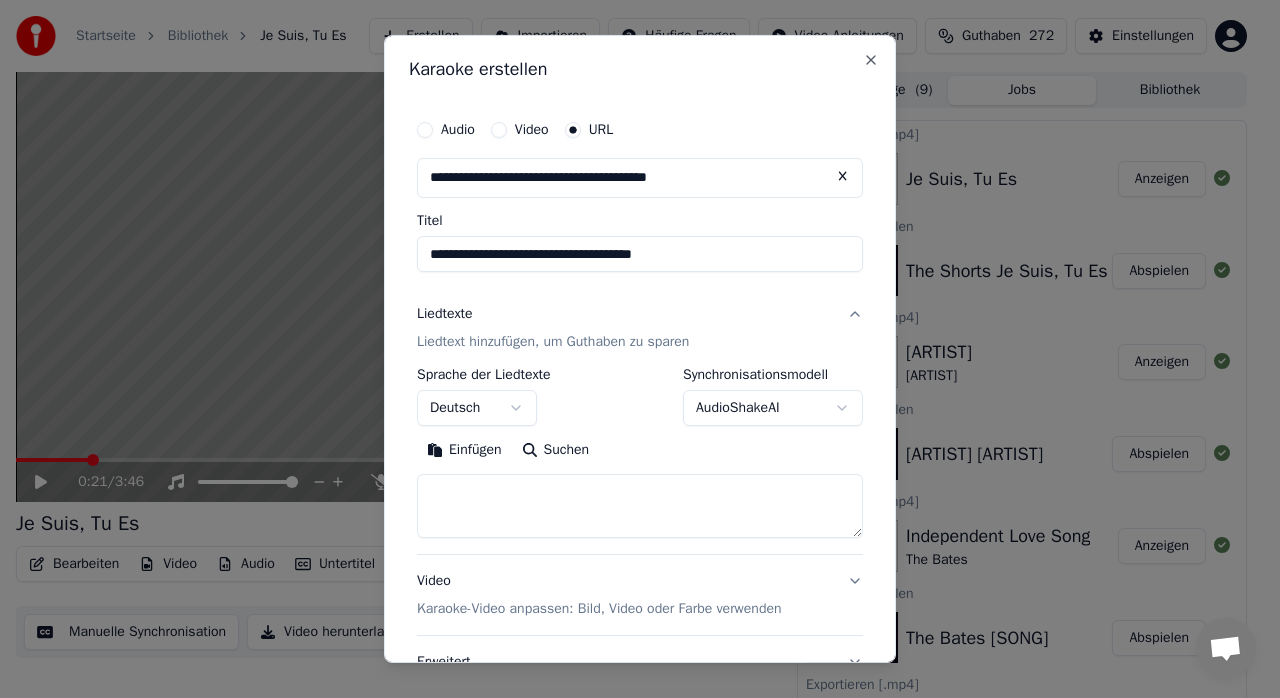 click at bounding box center [640, 506] 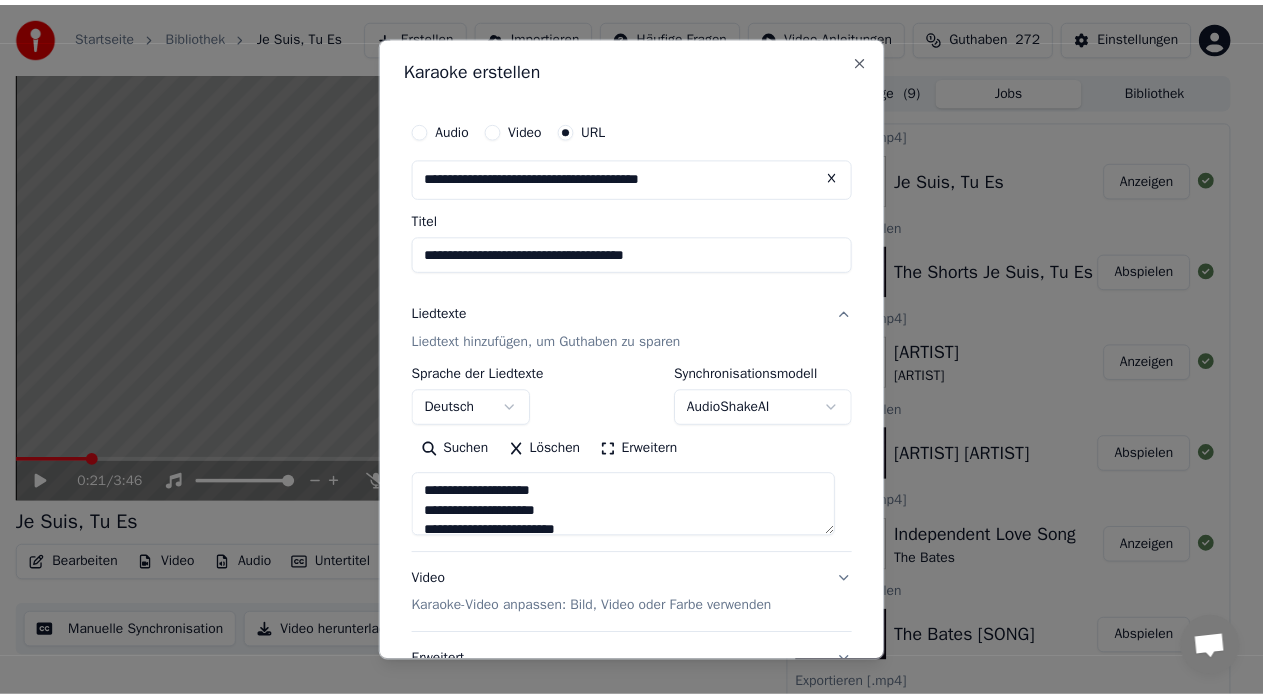 scroll, scrollTop: 166, scrollLeft: 0, axis: vertical 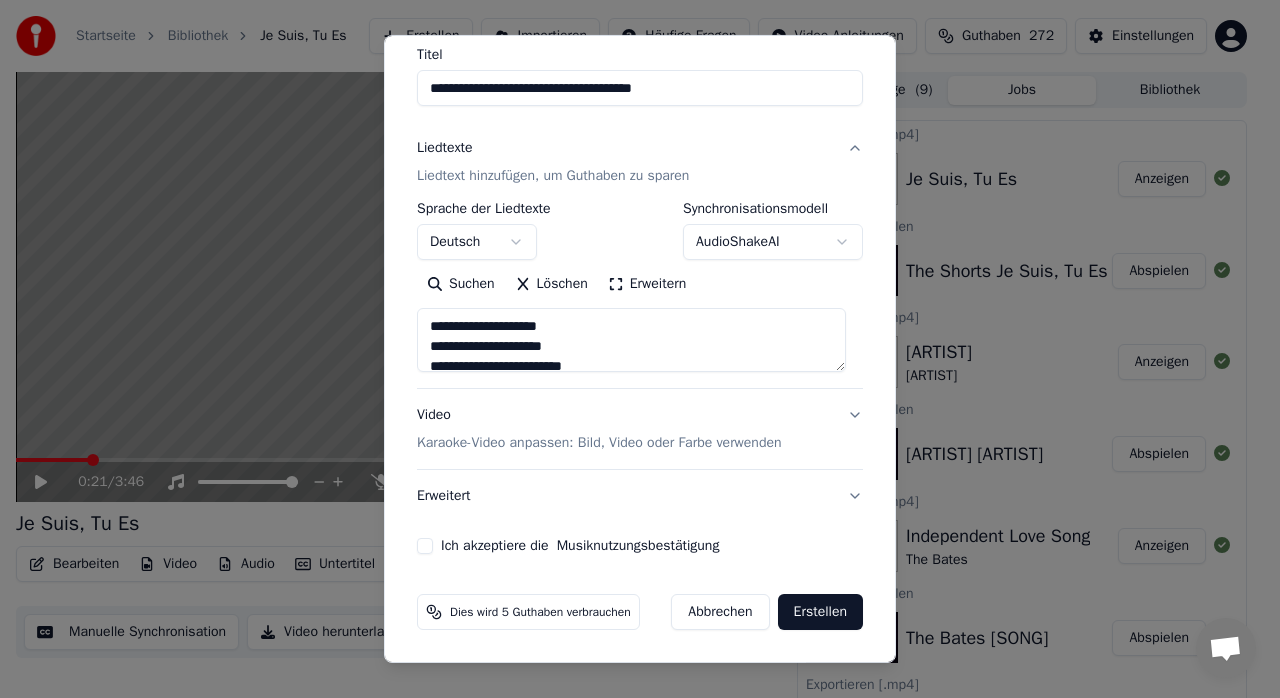 click on "Ich akzeptiere die   Musiknutzungsbestätigung" at bounding box center (425, 546) 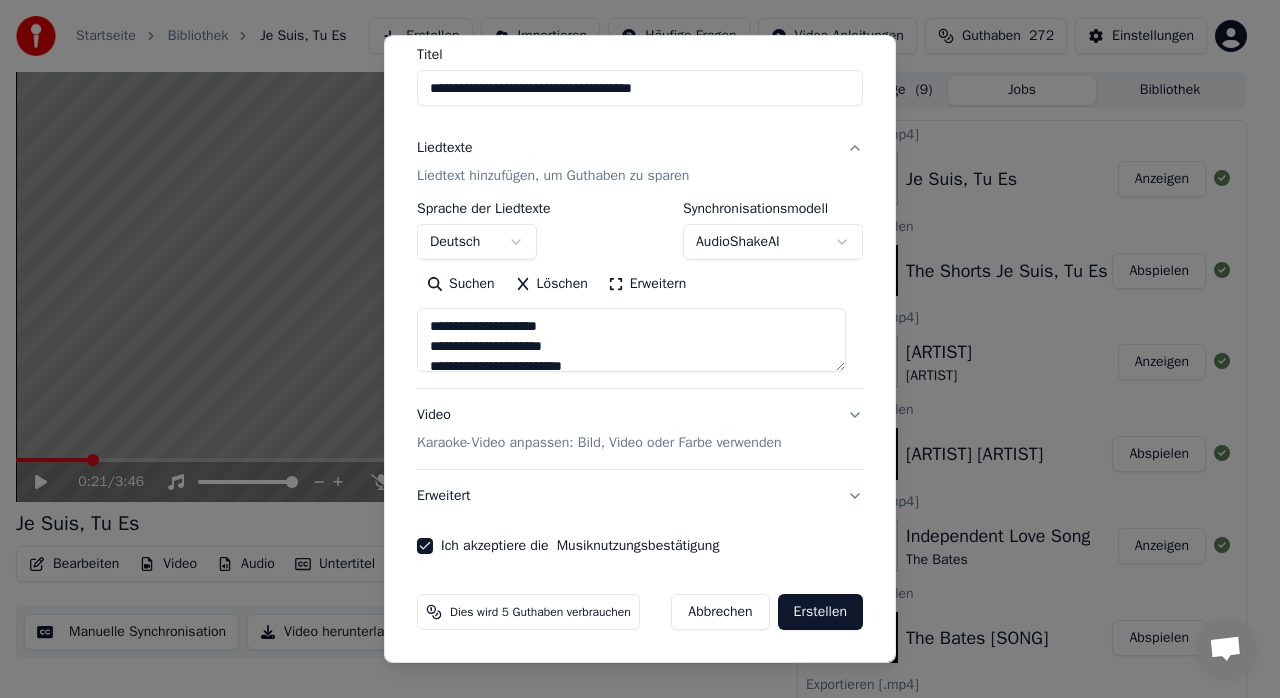 click on "Erstellen" at bounding box center (820, 612) 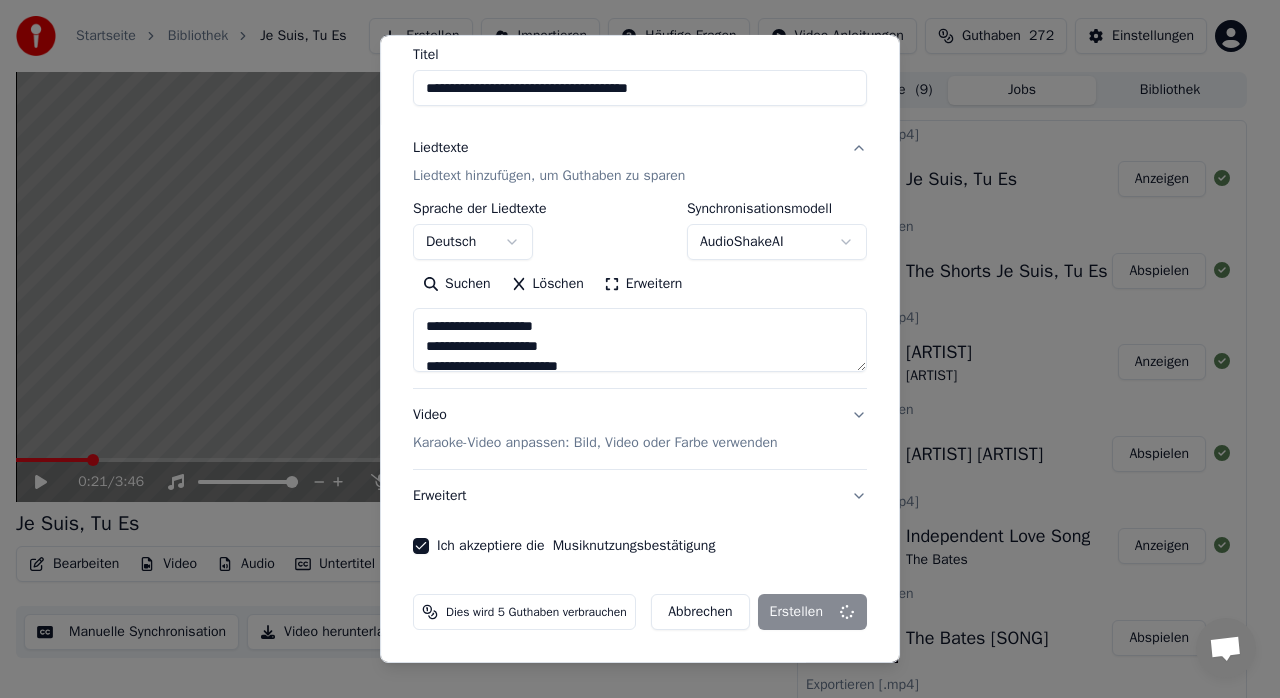 type on "**********" 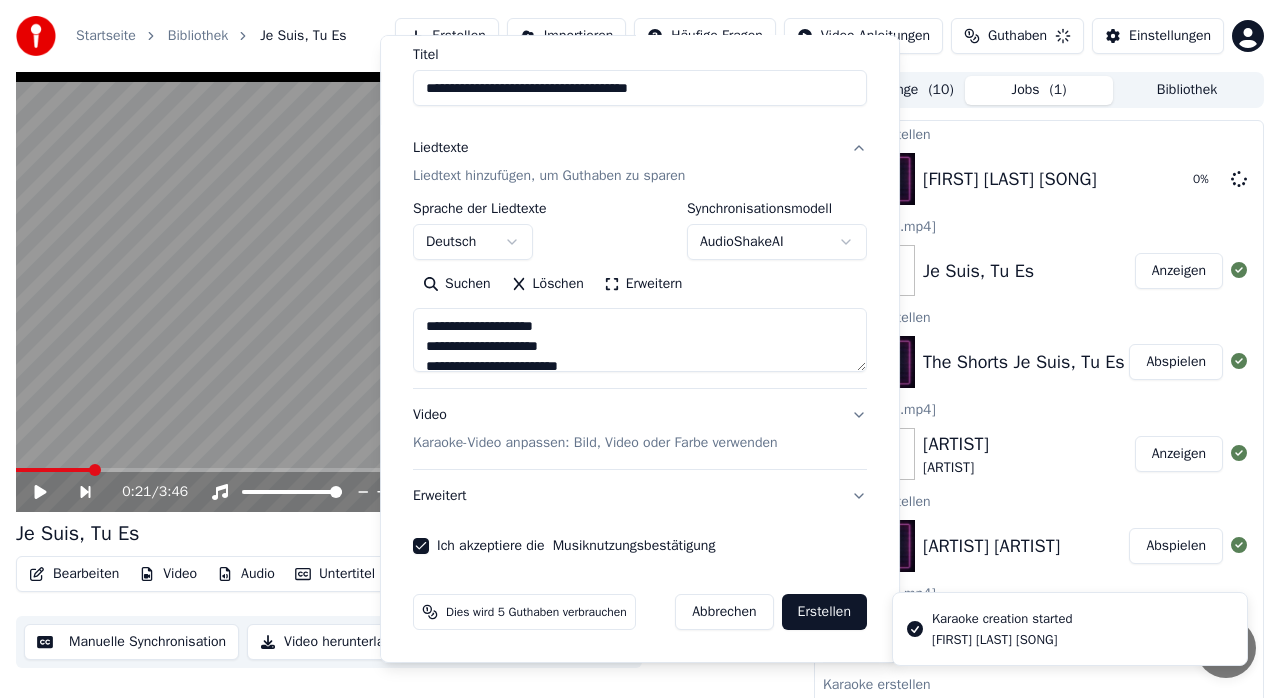 type 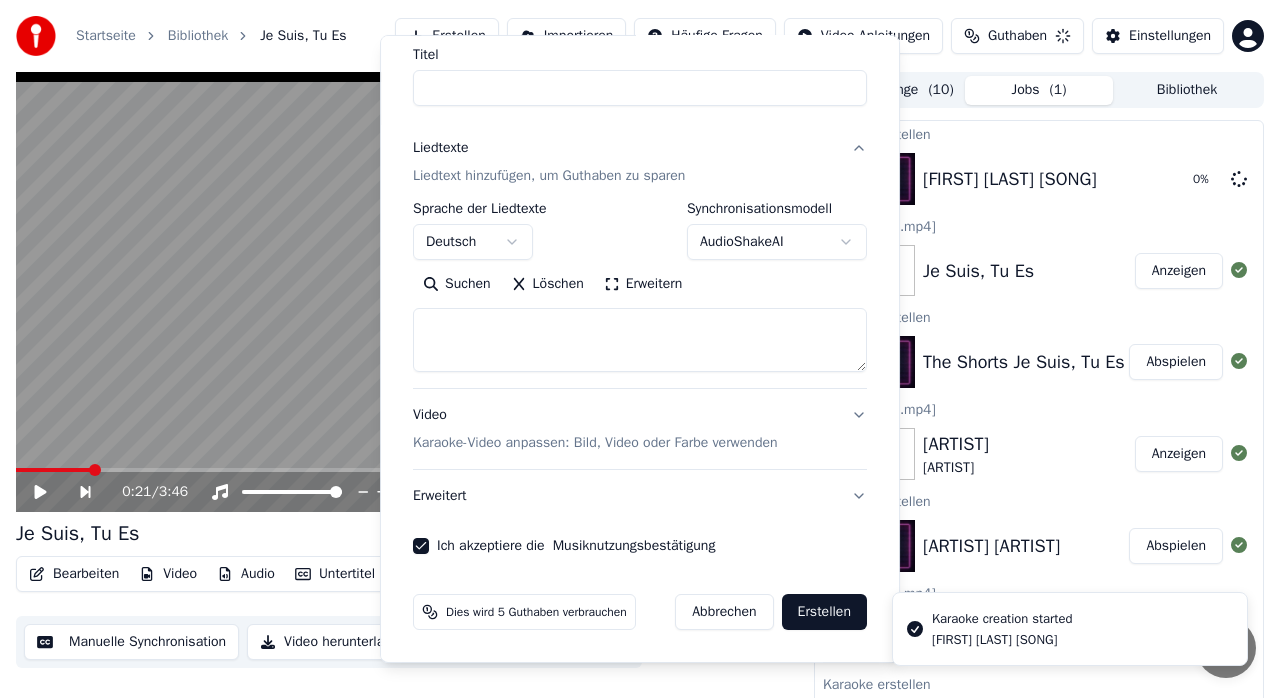 select 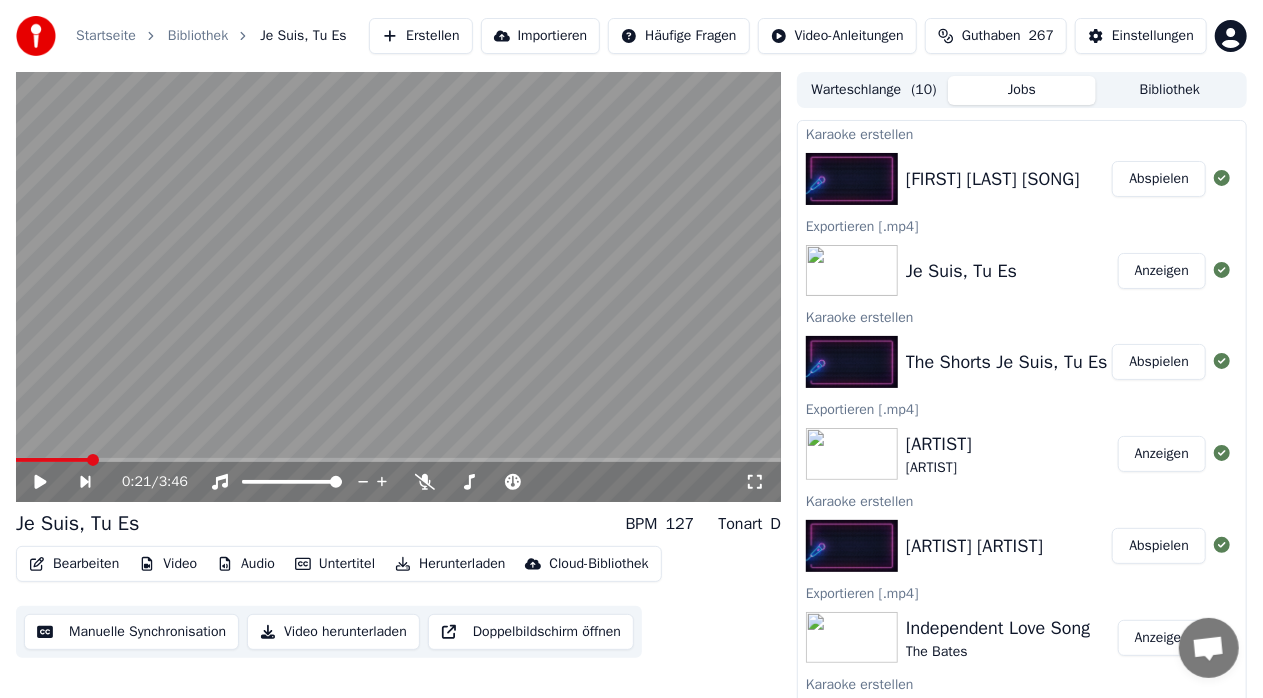 click on "Abspielen" at bounding box center [1159, 179] 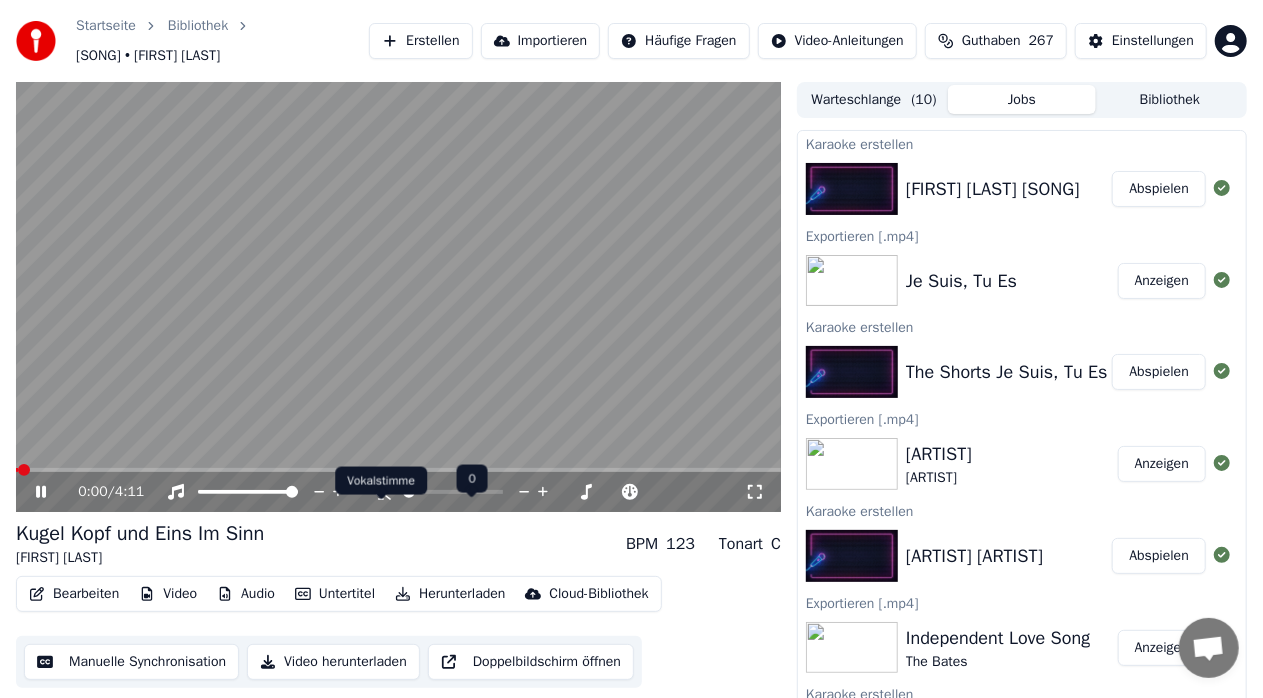 click 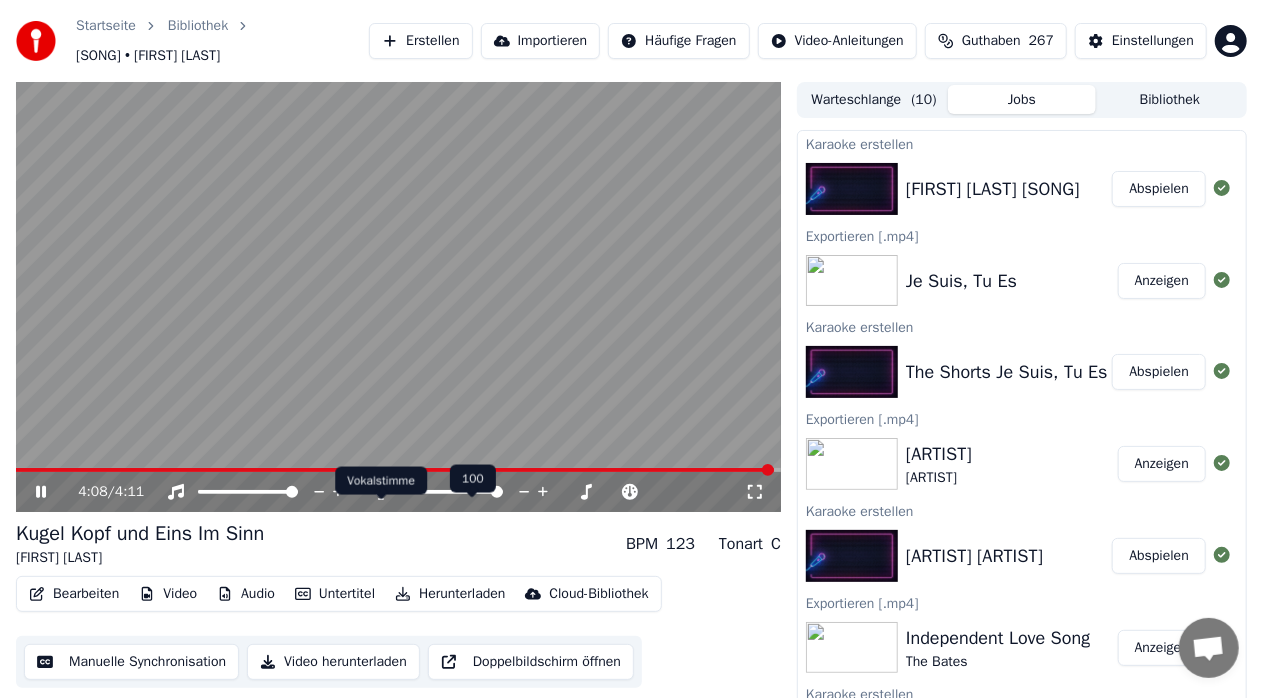 click 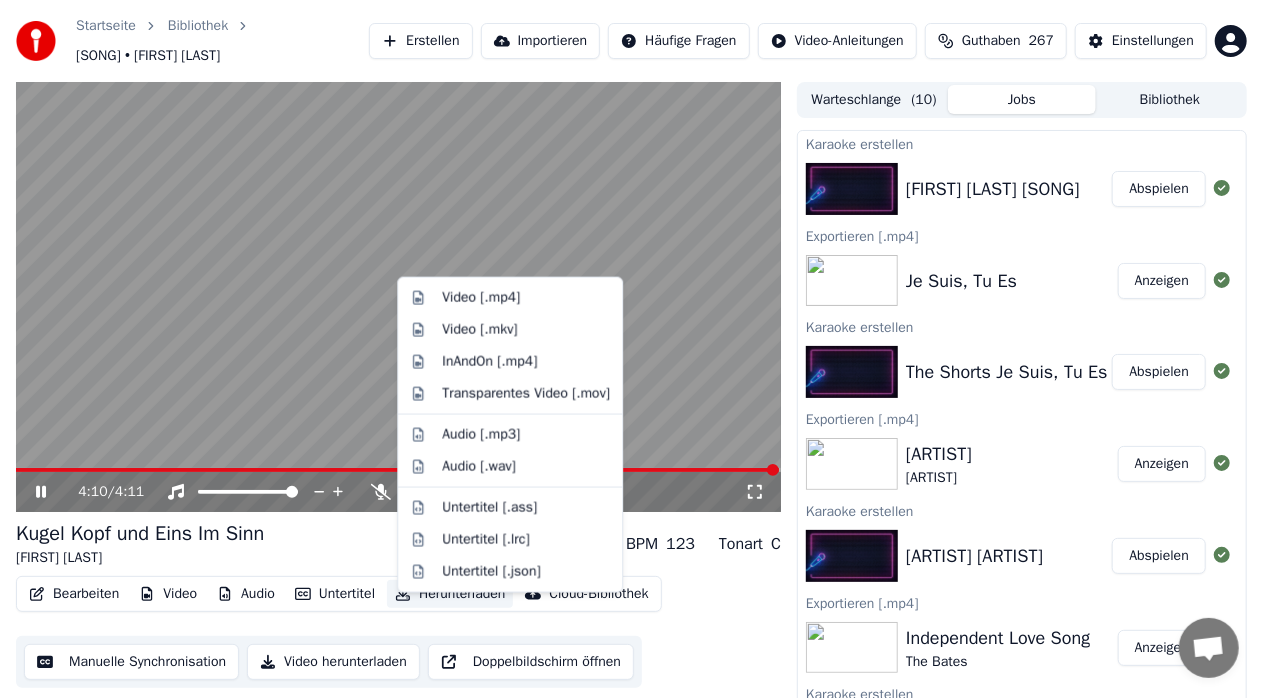 click on "Herunterladen" at bounding box center [450, 594] 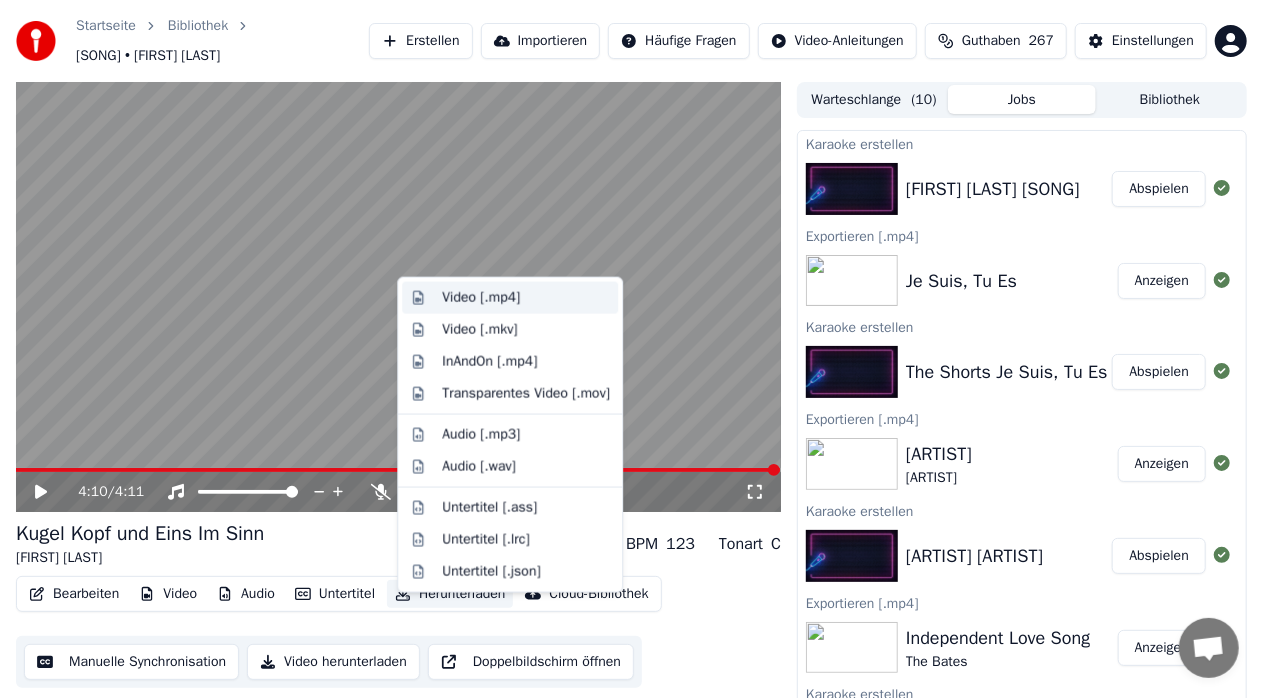 click on "Video [.mp4]" at bounding box center (481, 298) 